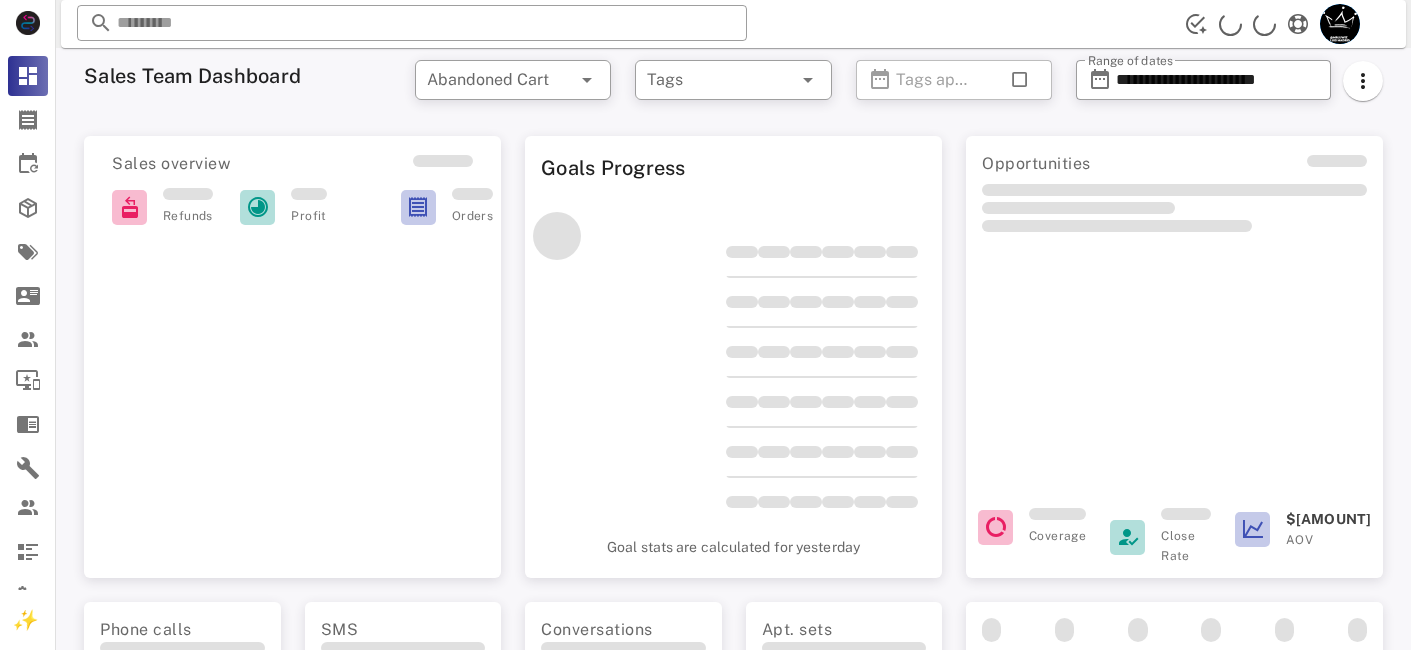 scroll, scrollTop: 0, scrollLeft: 0, axis: both 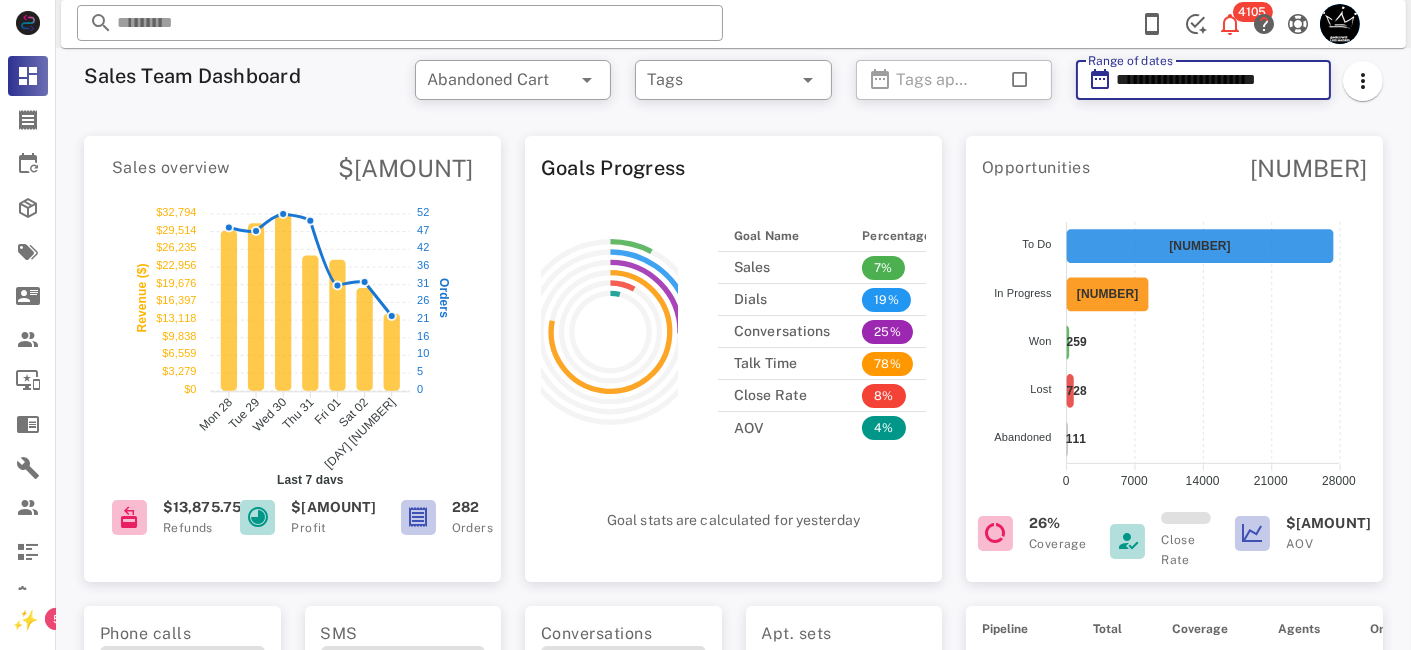 click on "**********" at bounding box center [1217, 80] 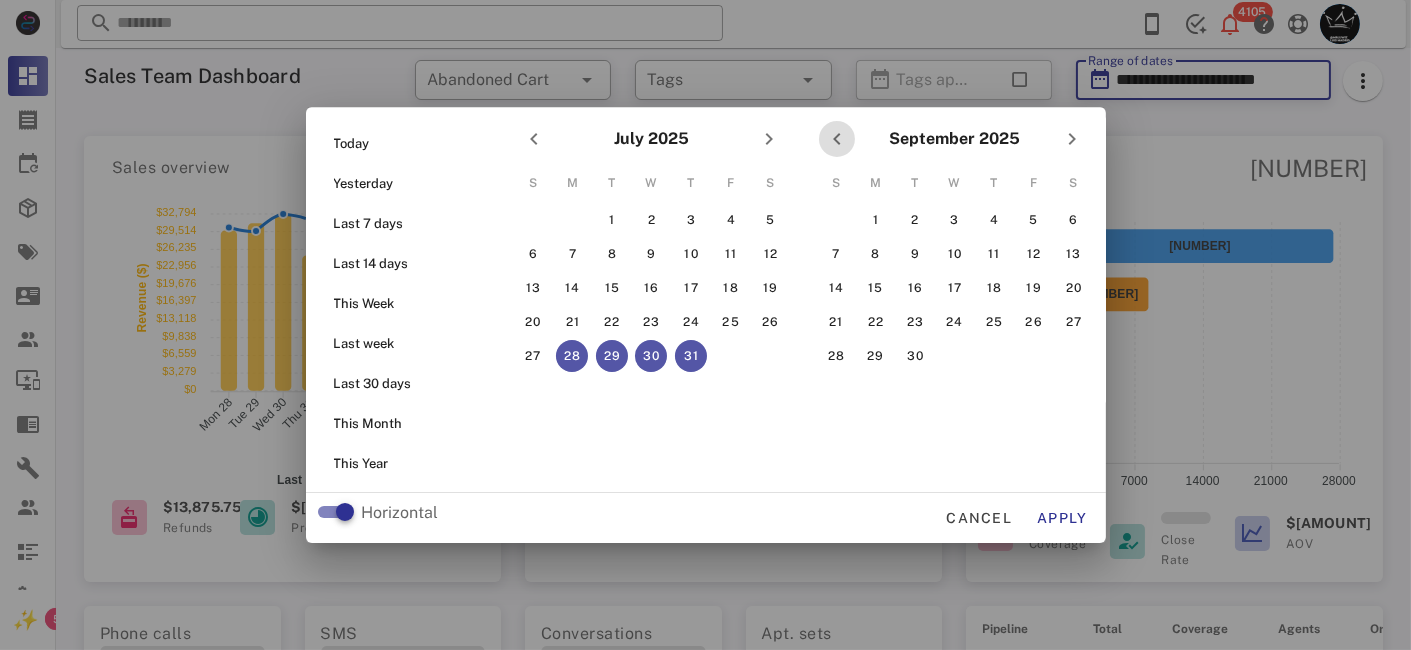 click at bounding box center (837, 139) 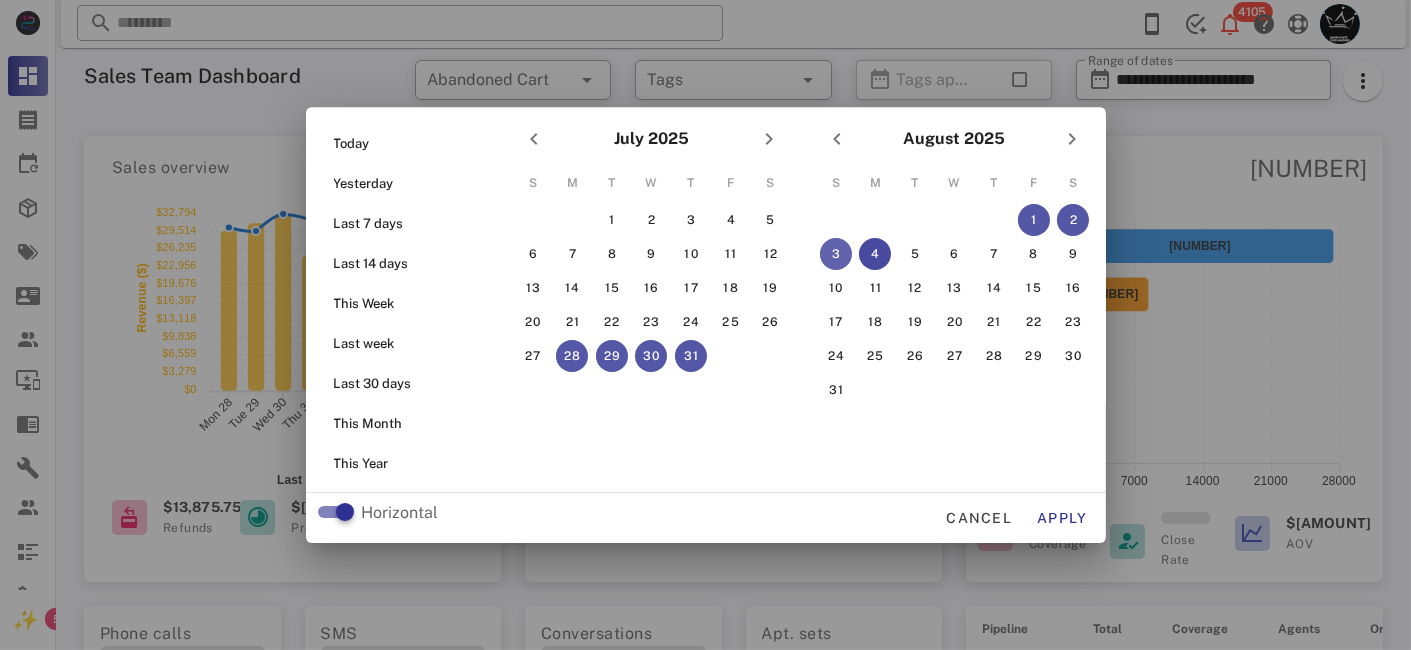 click on "3" at bounding box center (835, 254) 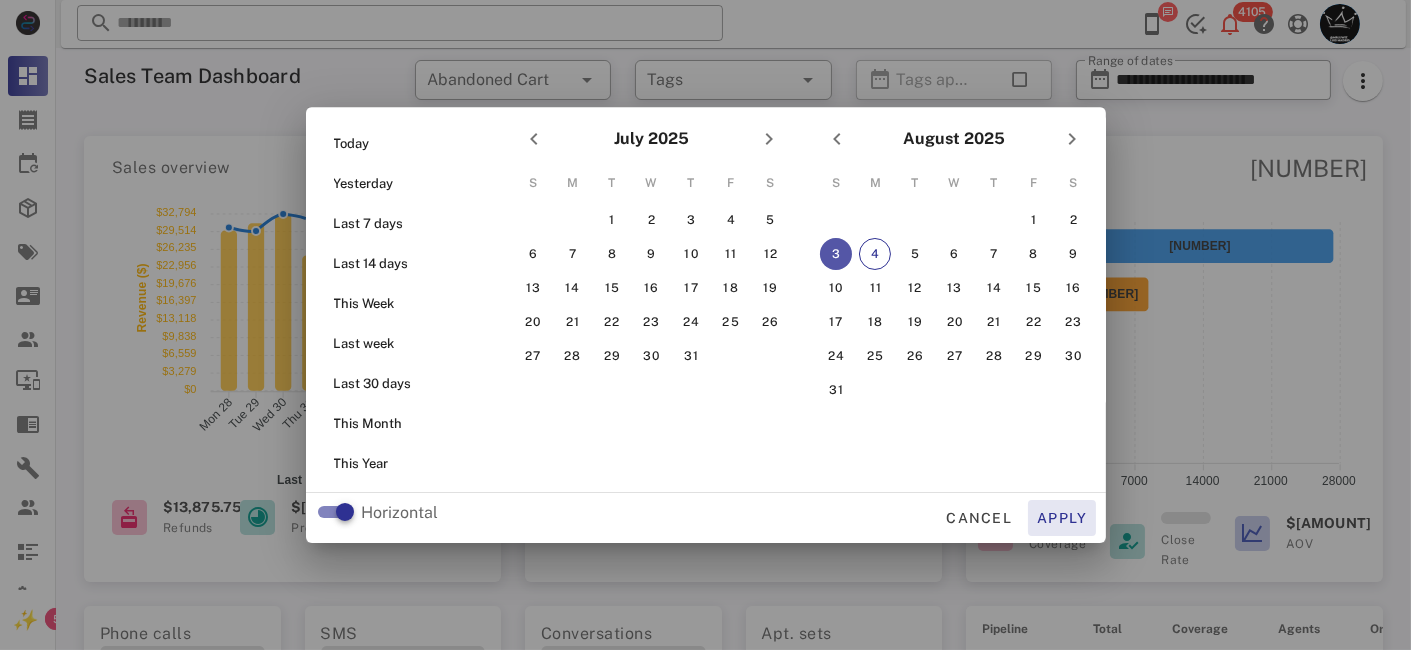 click on "Apply" at bounding box center (1062, 518) 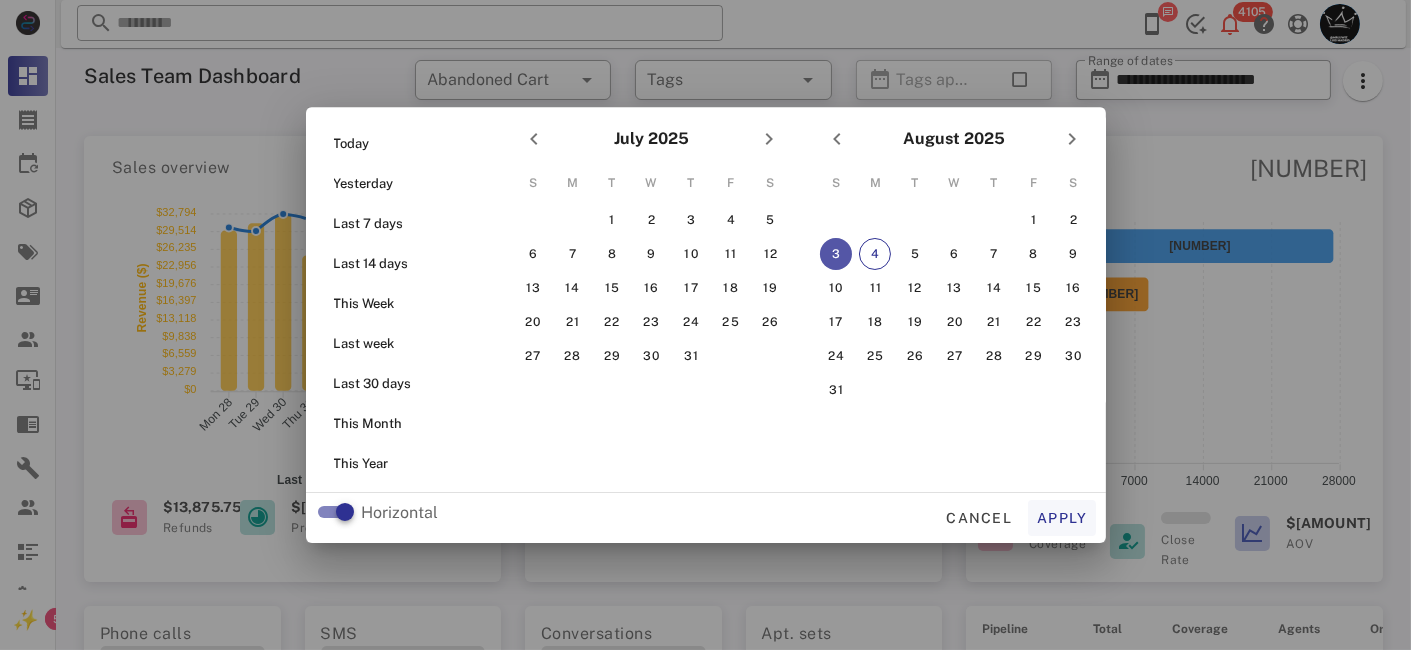 type on "**********" 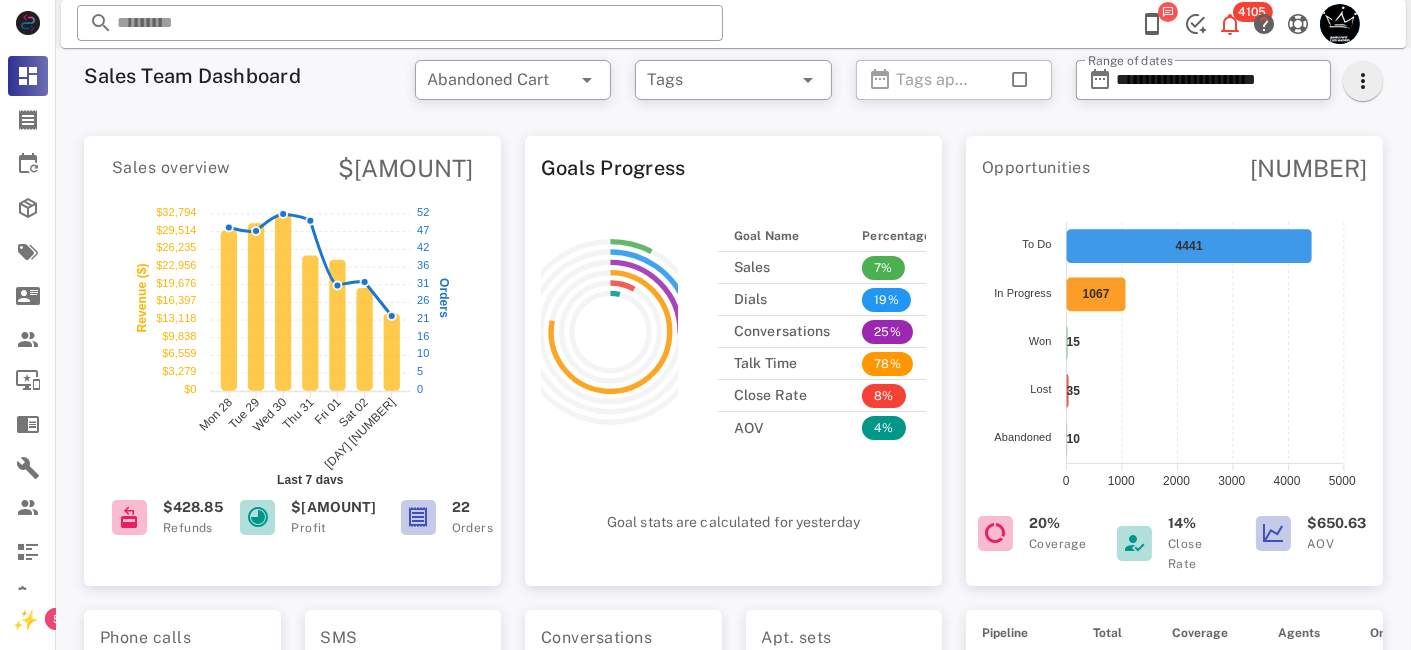 drag, startPoint x: 1331, startPoint y: 75, endPoint x: 1349, endPoint y: 78, distance: 18.248287 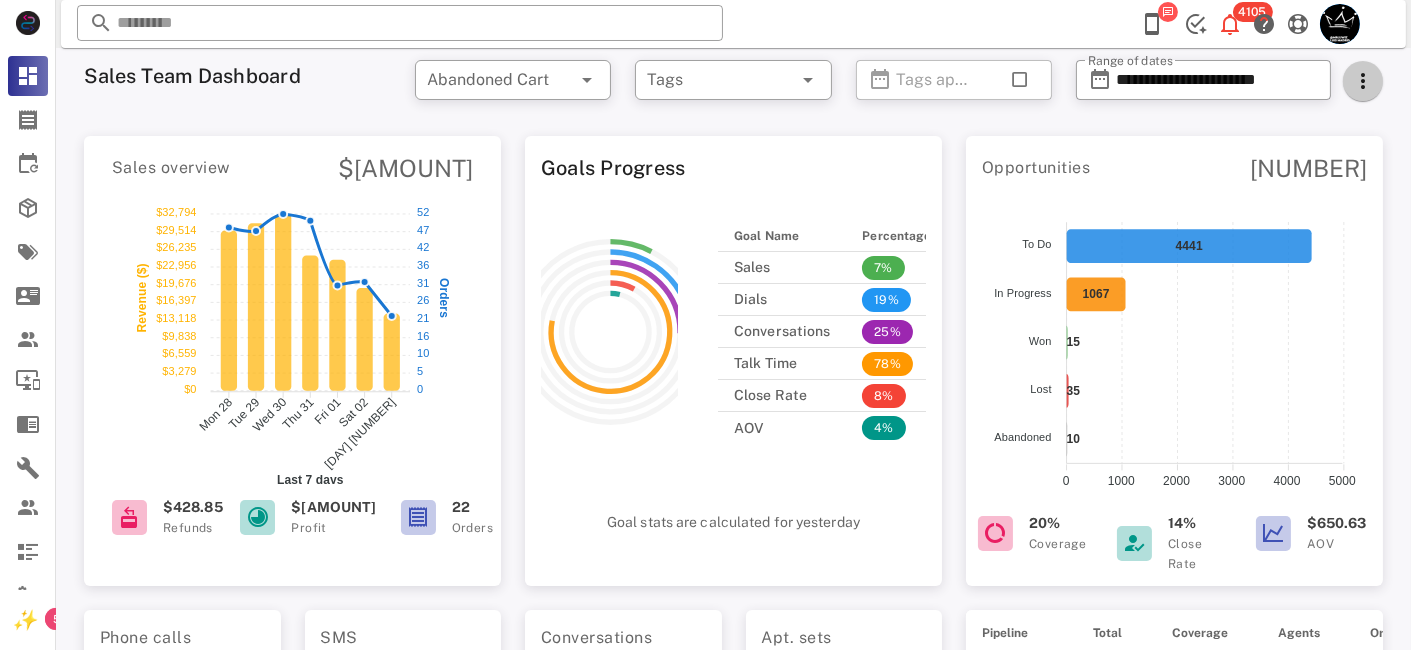 drag, startPoint x: 1360, startPoint y: 85, endPoint x: 1342, endPoint y: 142, distance: 59.77458 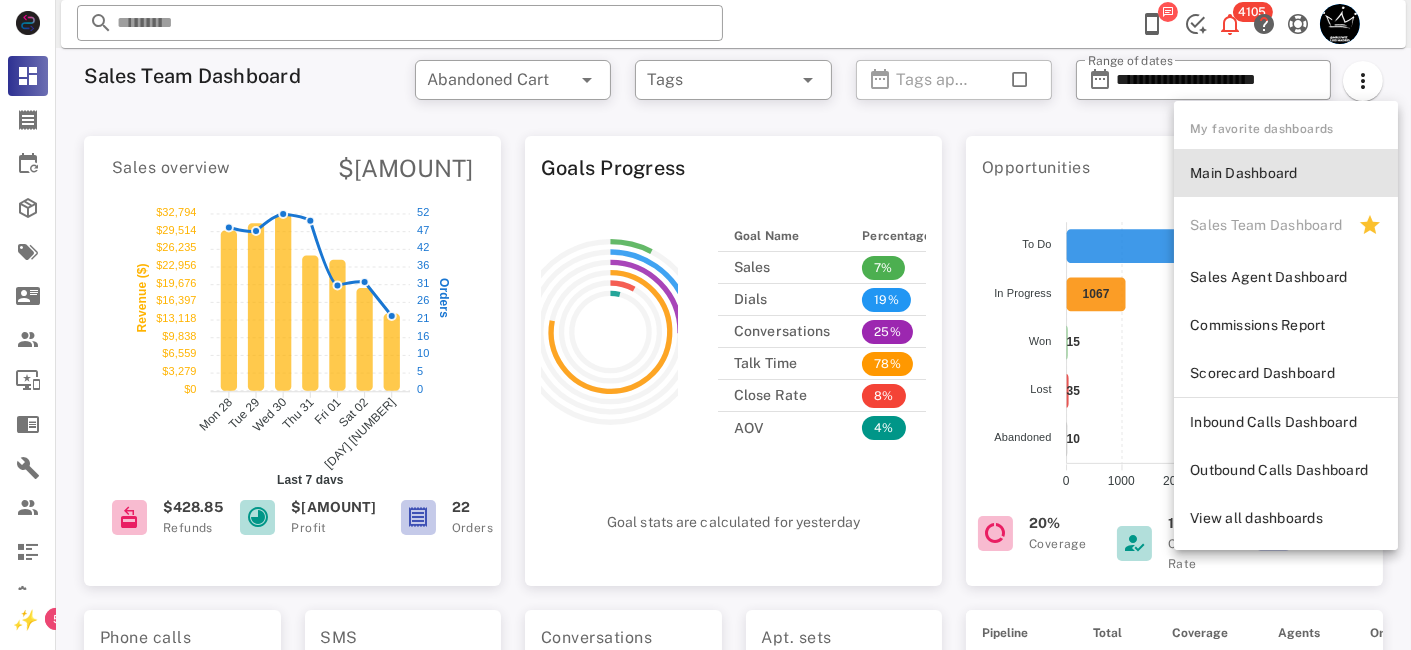click on "Main Dashboard" at bounding box center (1286, 173) 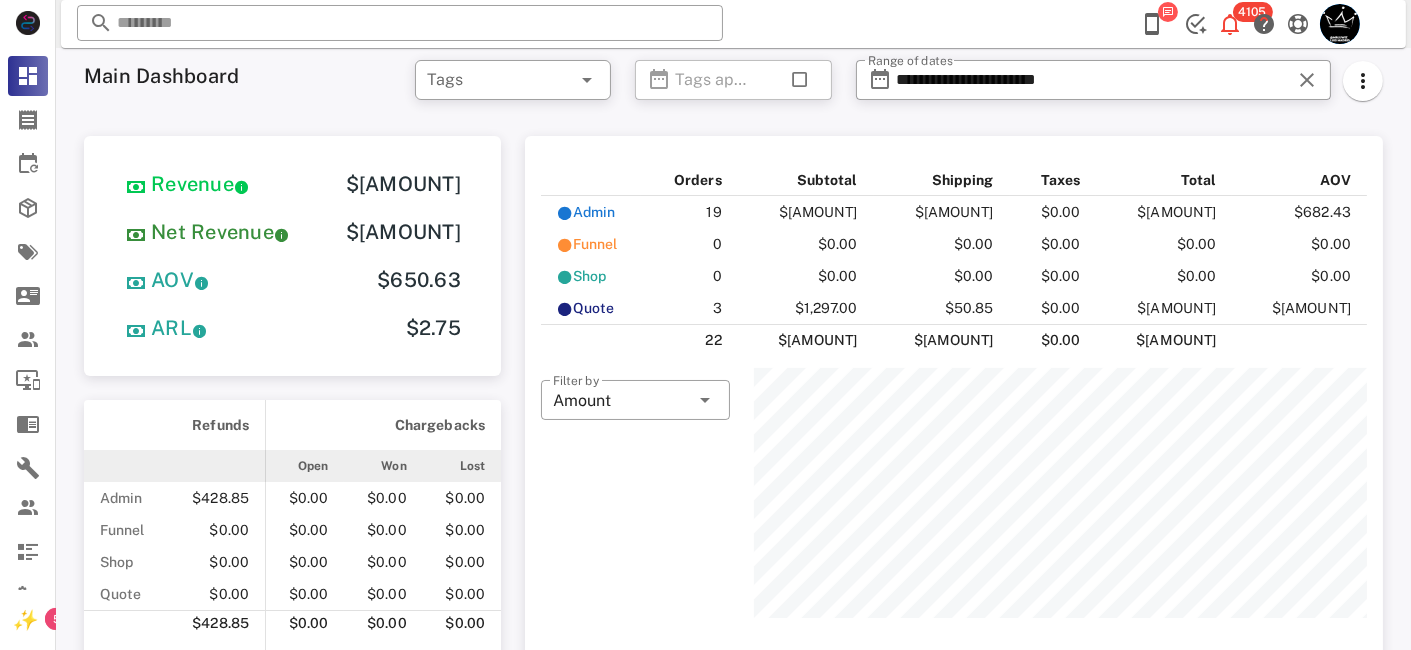 scroll, scrollTop: 999750, scrollLeft: 999386, axis: both 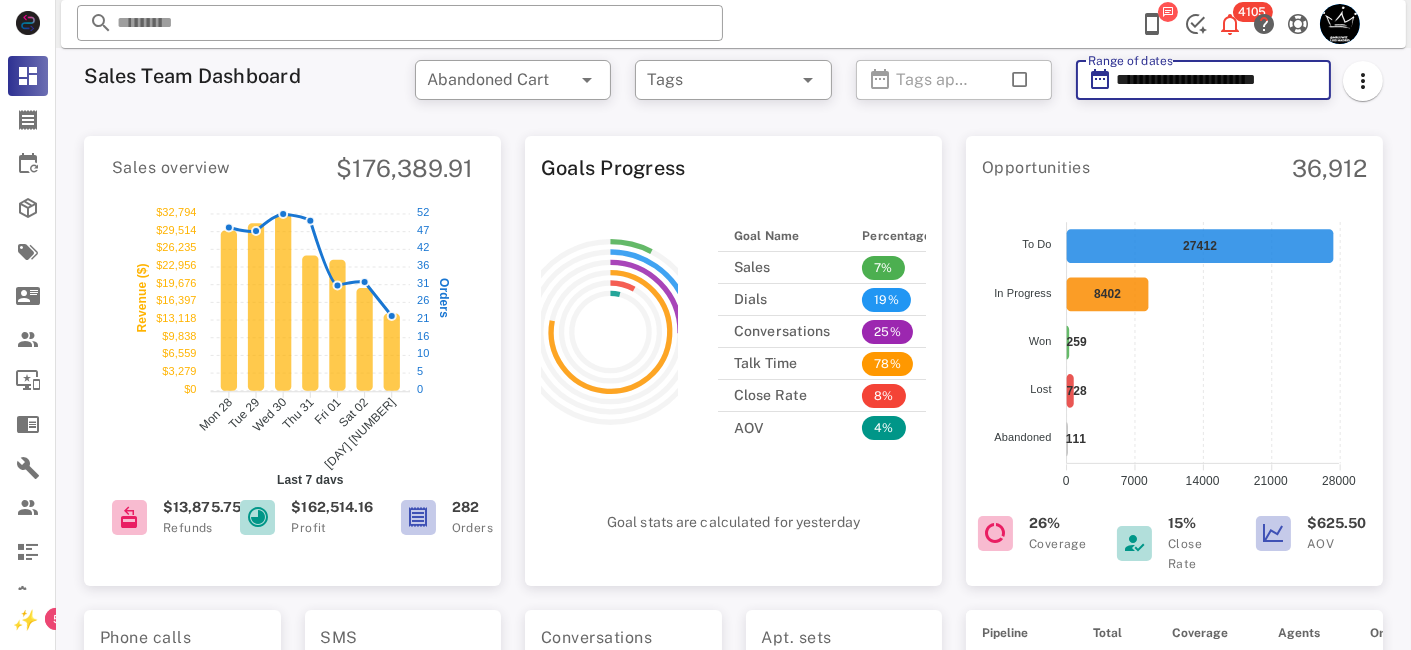 click on "**********" at bounding box center (1217, 80) 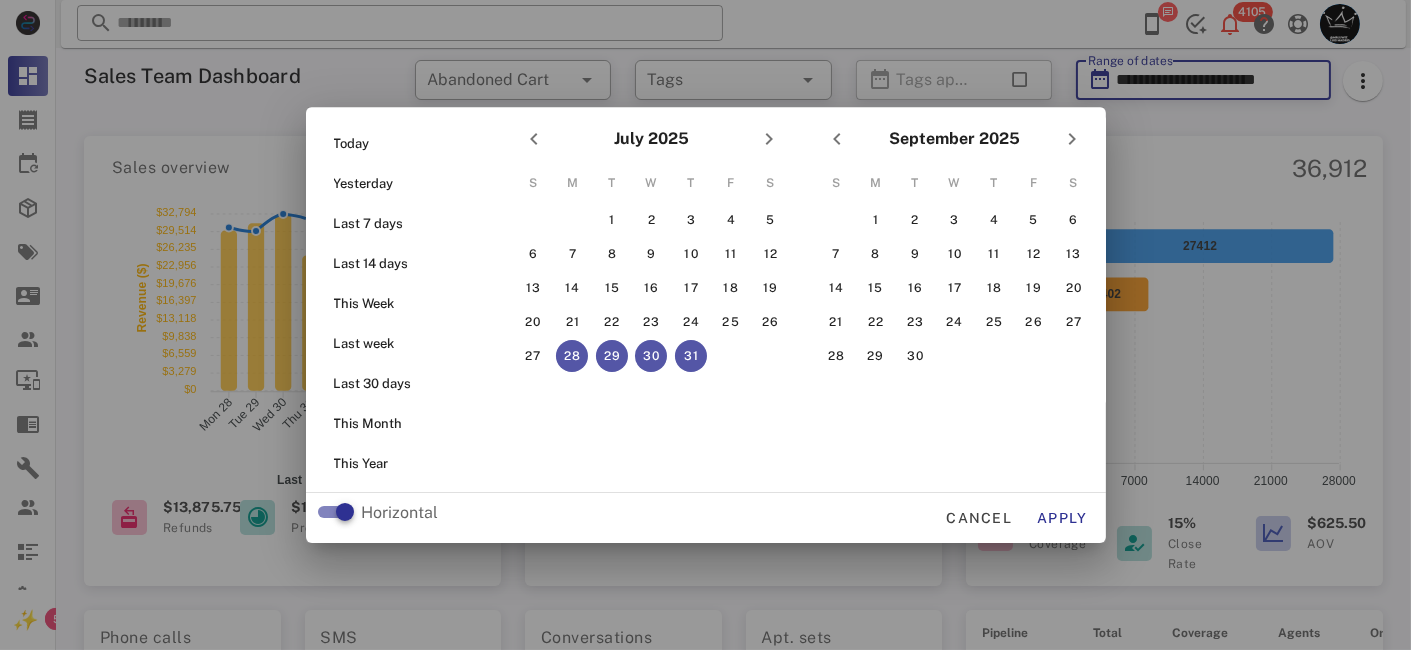 click at bounding box center (705, 325) 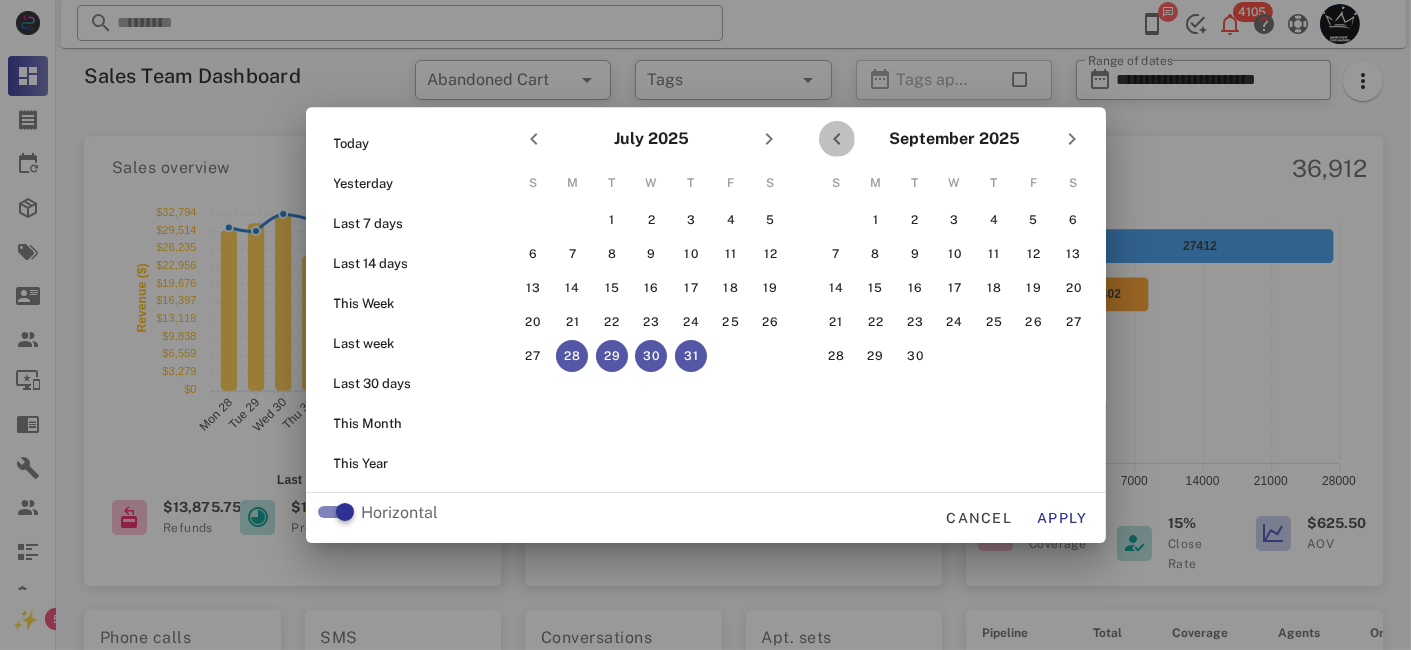 drag, startPoint x: 834, startPoint y: 133, endPoint x: 1005, endPoint y: 185, distance: 178.73164 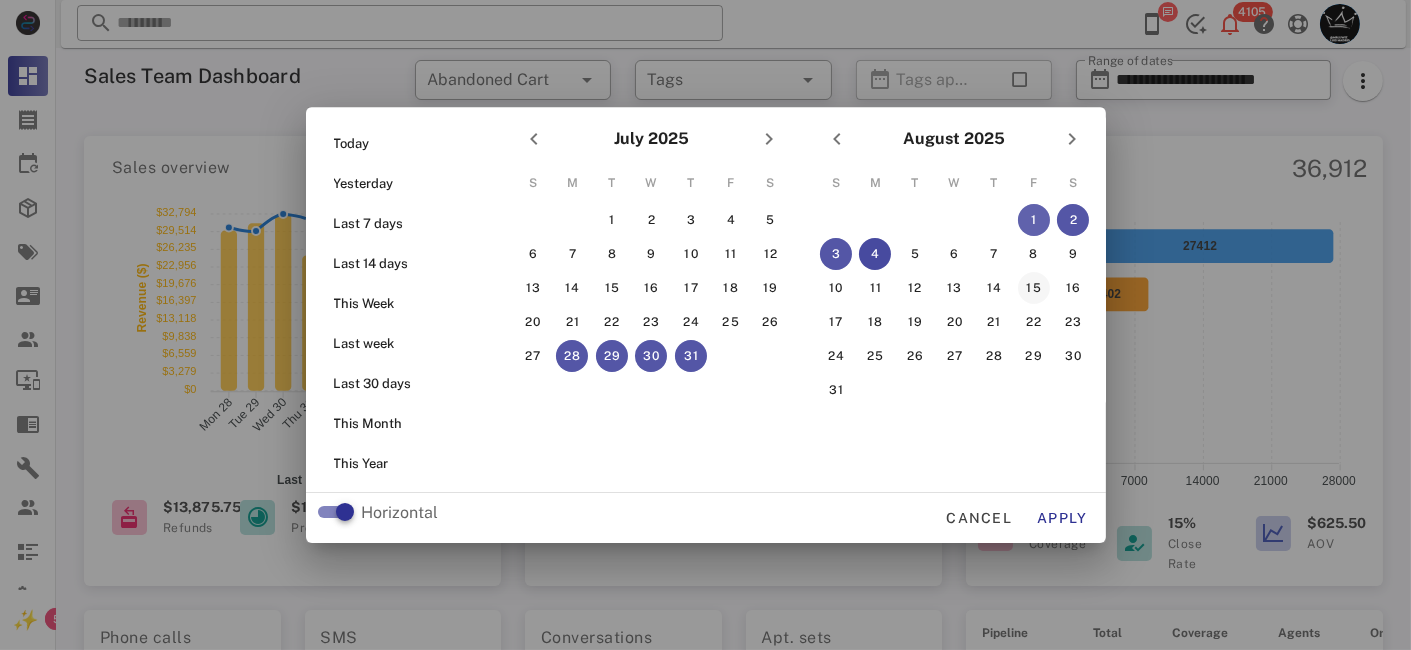 drag, startPoint x: 1040, startPoint y: 207, endPoint x: 1025, endPoint y: 279, distance: 73.545906 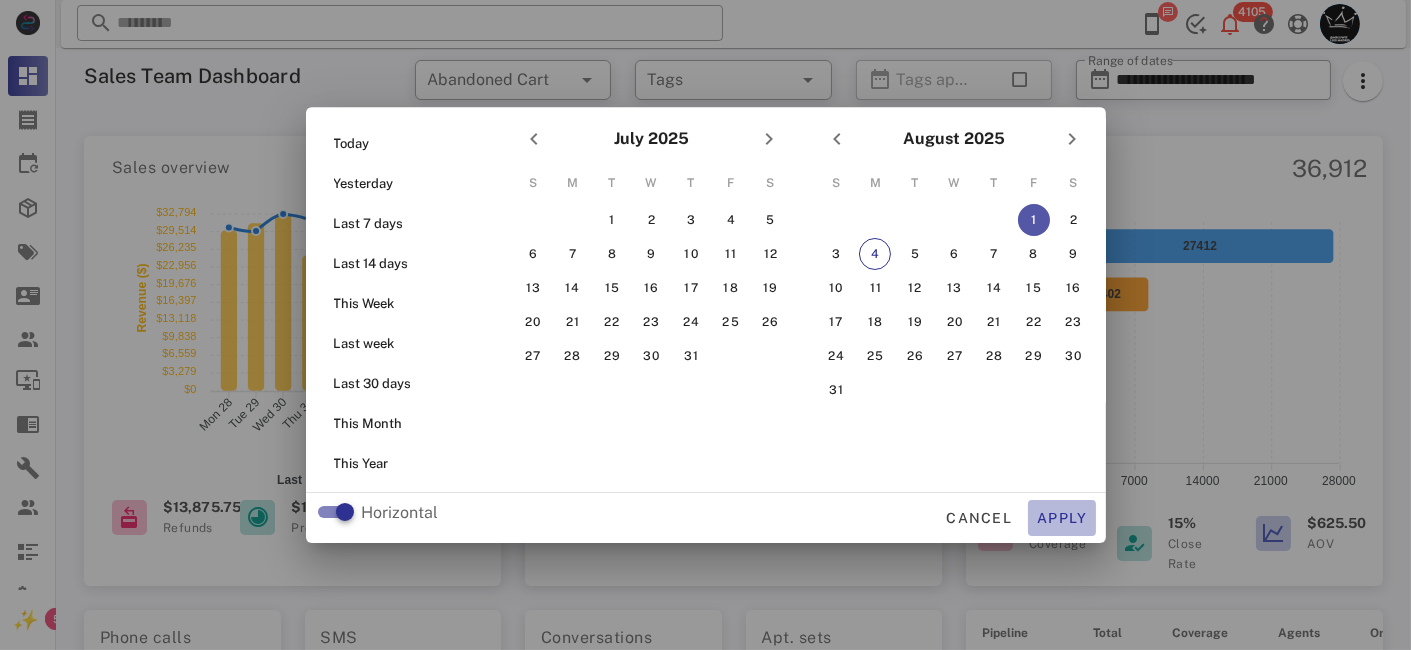 click on "Apply" at bounding box center (1062, 518) 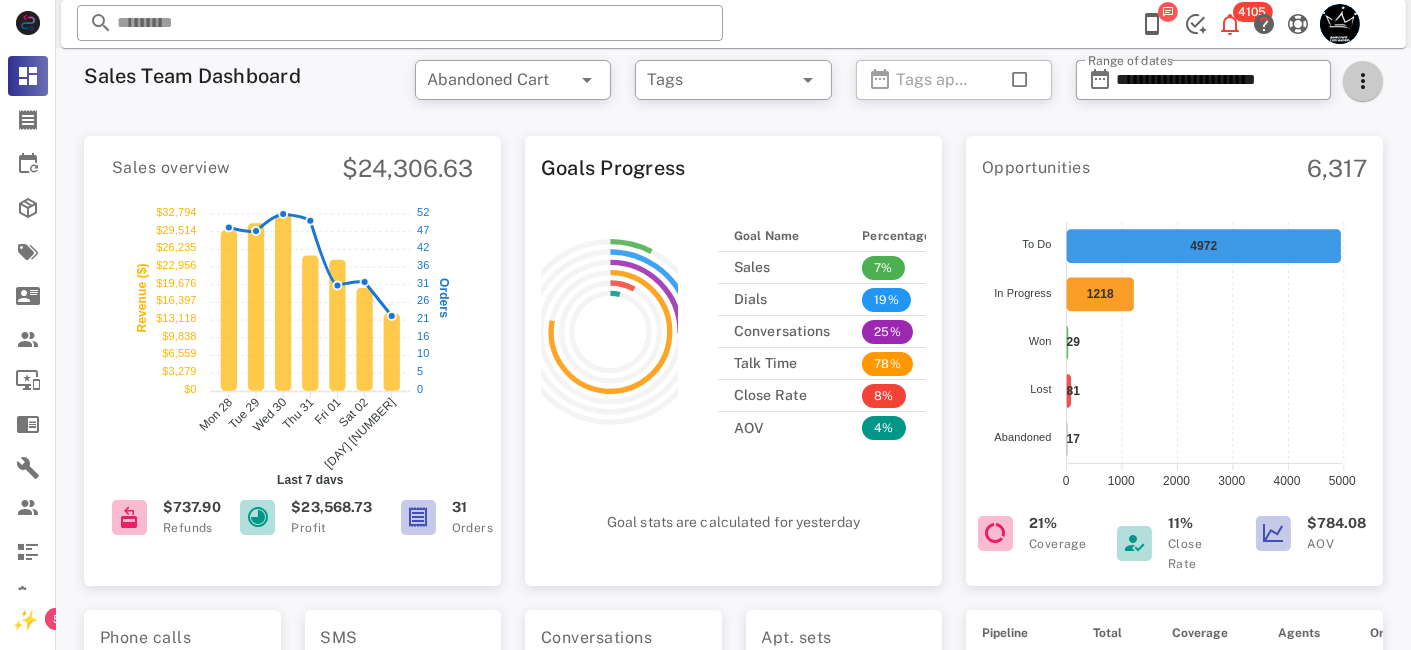 click at bounding box center [1363, 81] 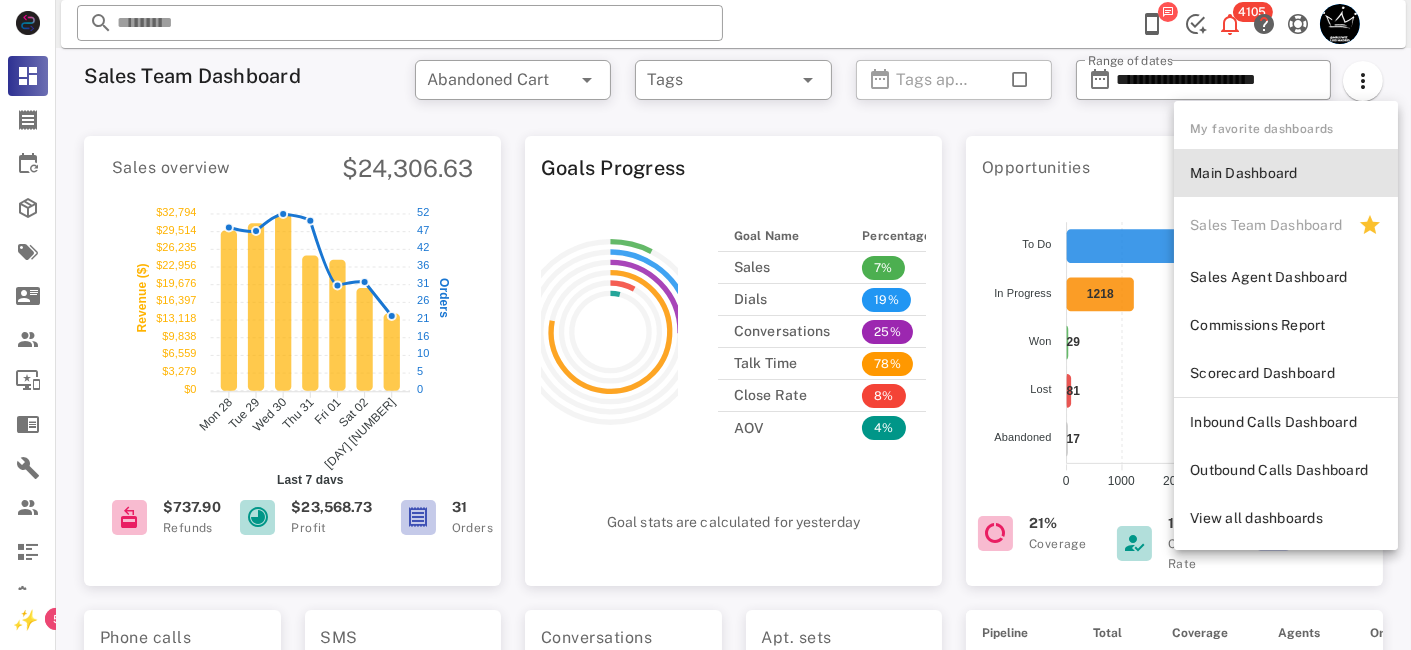click on "Main Dashboard" at bounding box center (1286, 173) 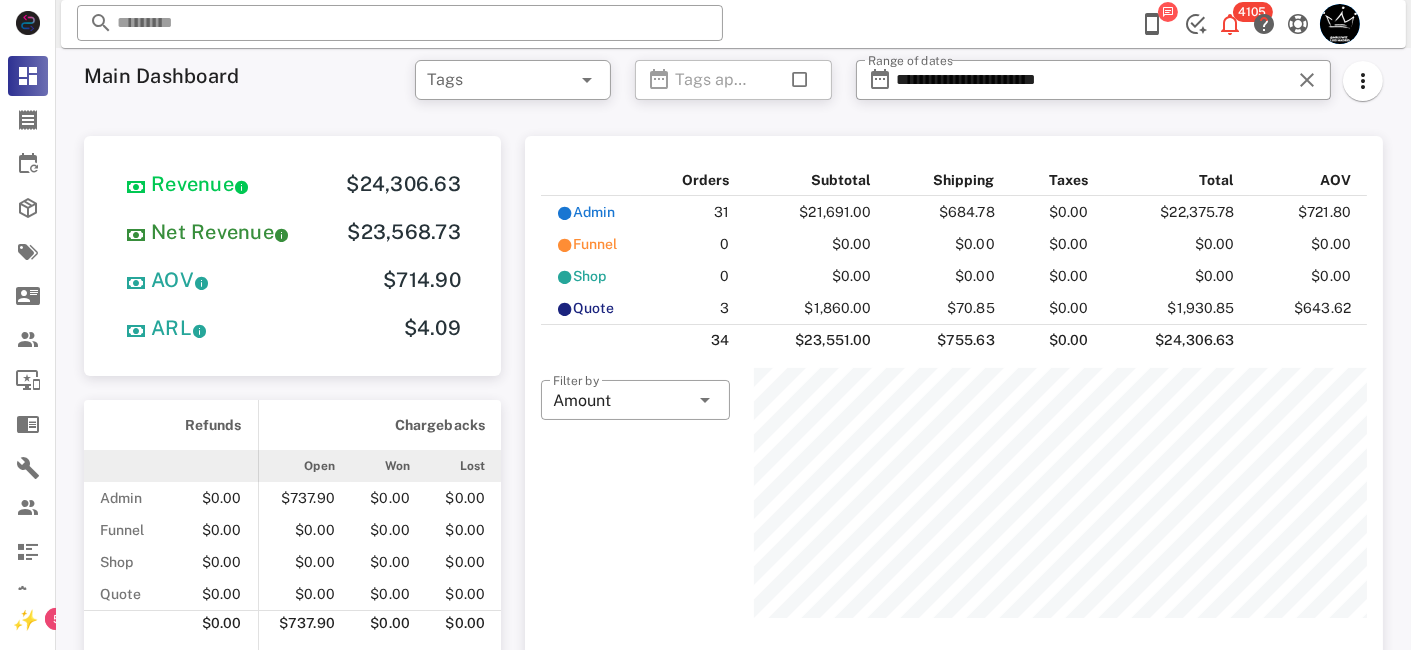 scroll, scrollTop: 999750, scrollLeft: 999386, axis: both 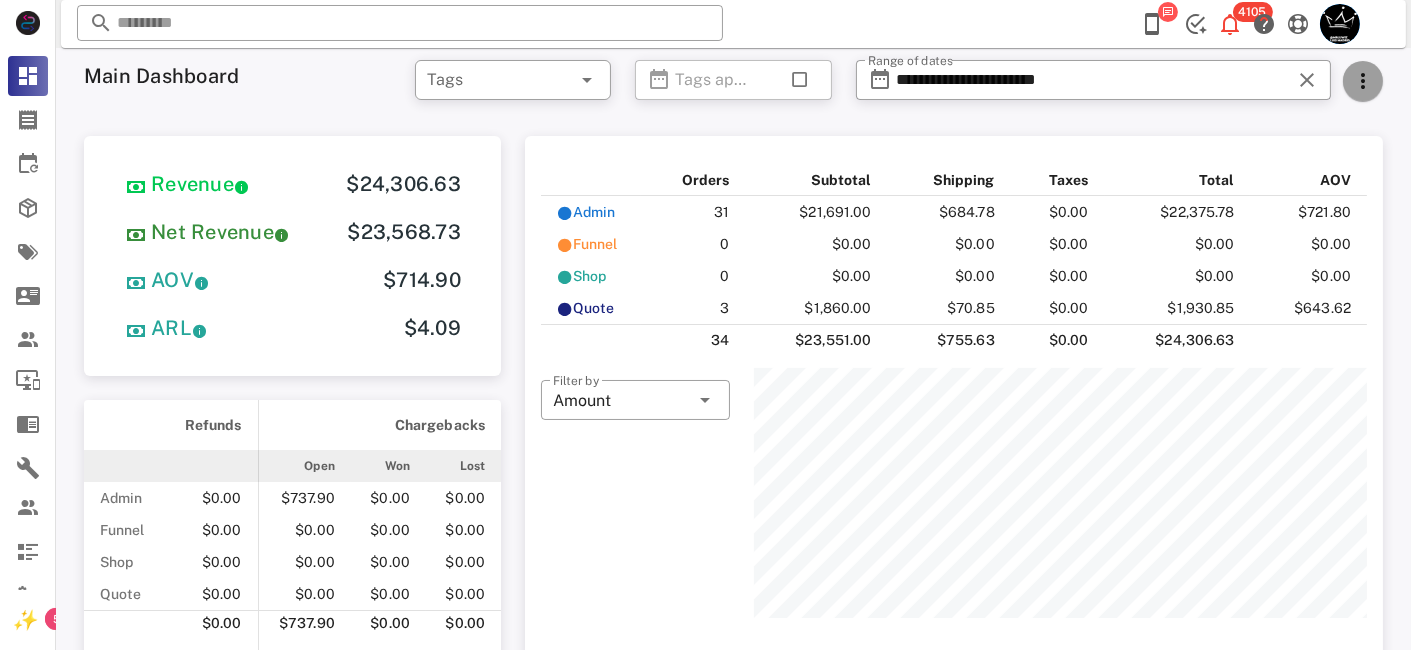 click at bounding box center [1363, 81] 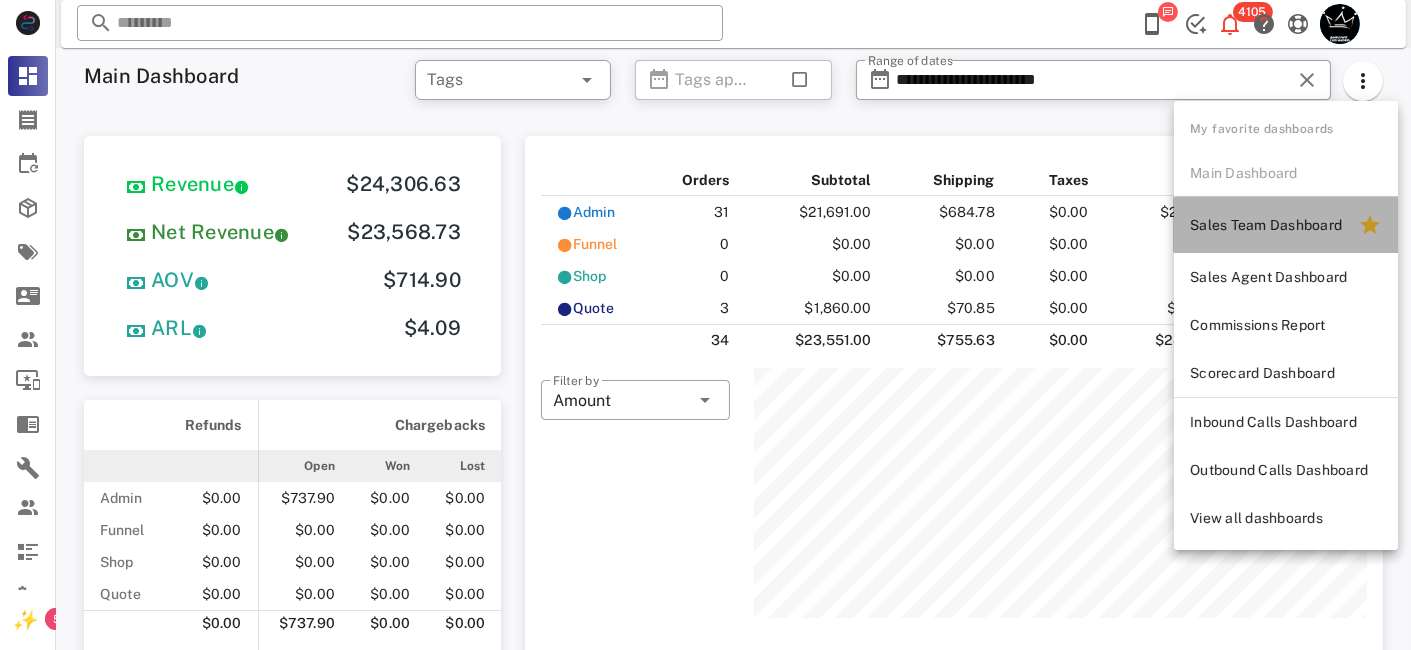 click on "Sales Team Dashboard" at bounding box center [1286, 225] 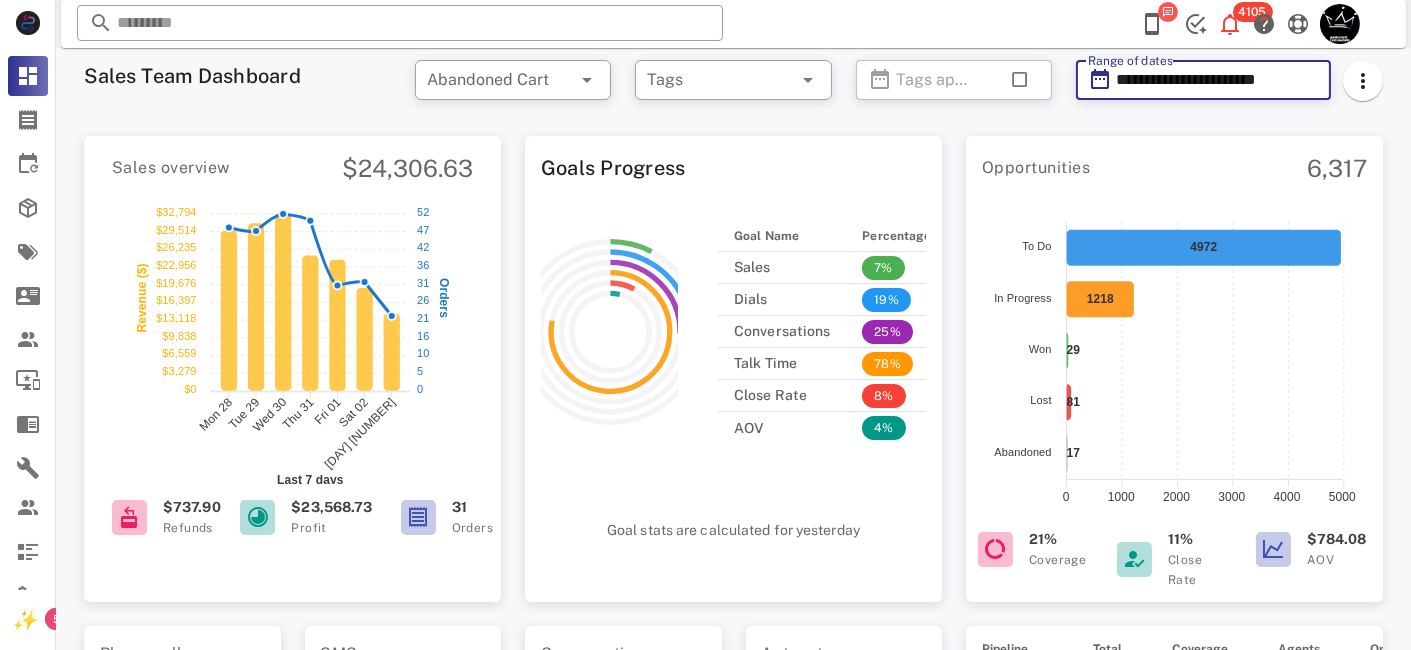 click on "**********" at bounding box center (1217, 80) 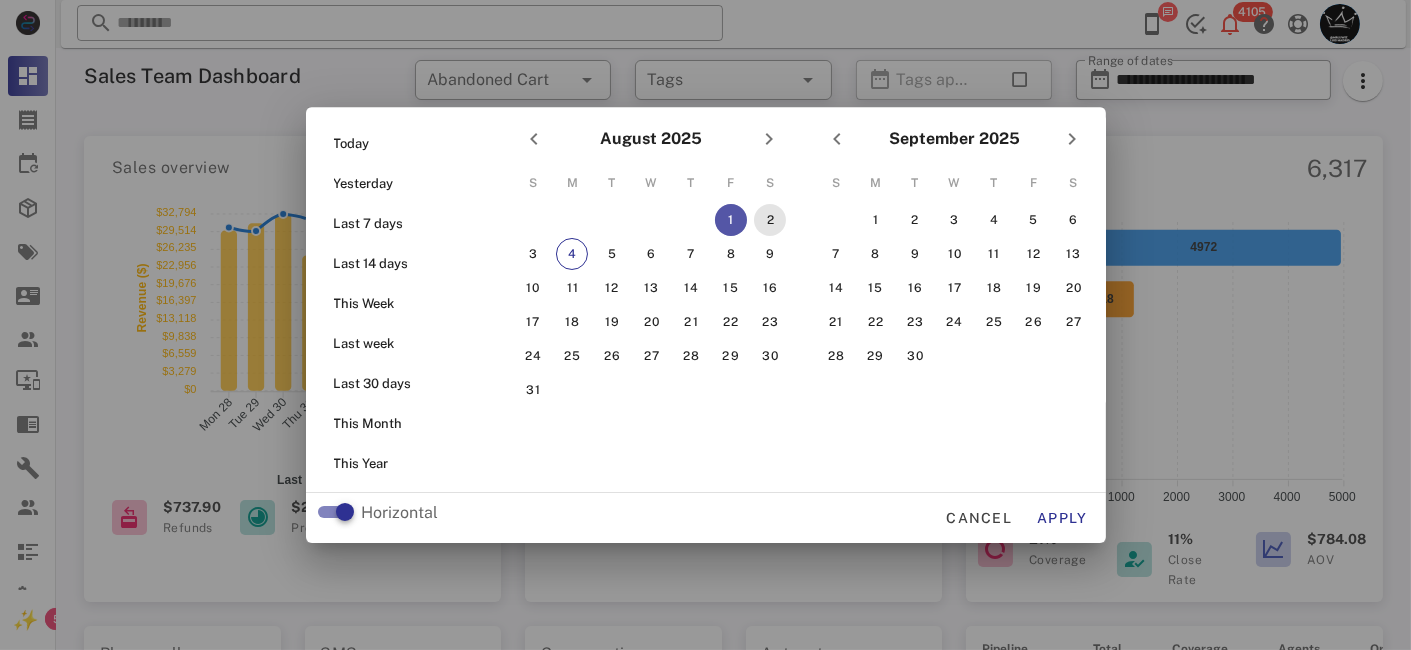 click on "2" at bounding box center [770, 220] 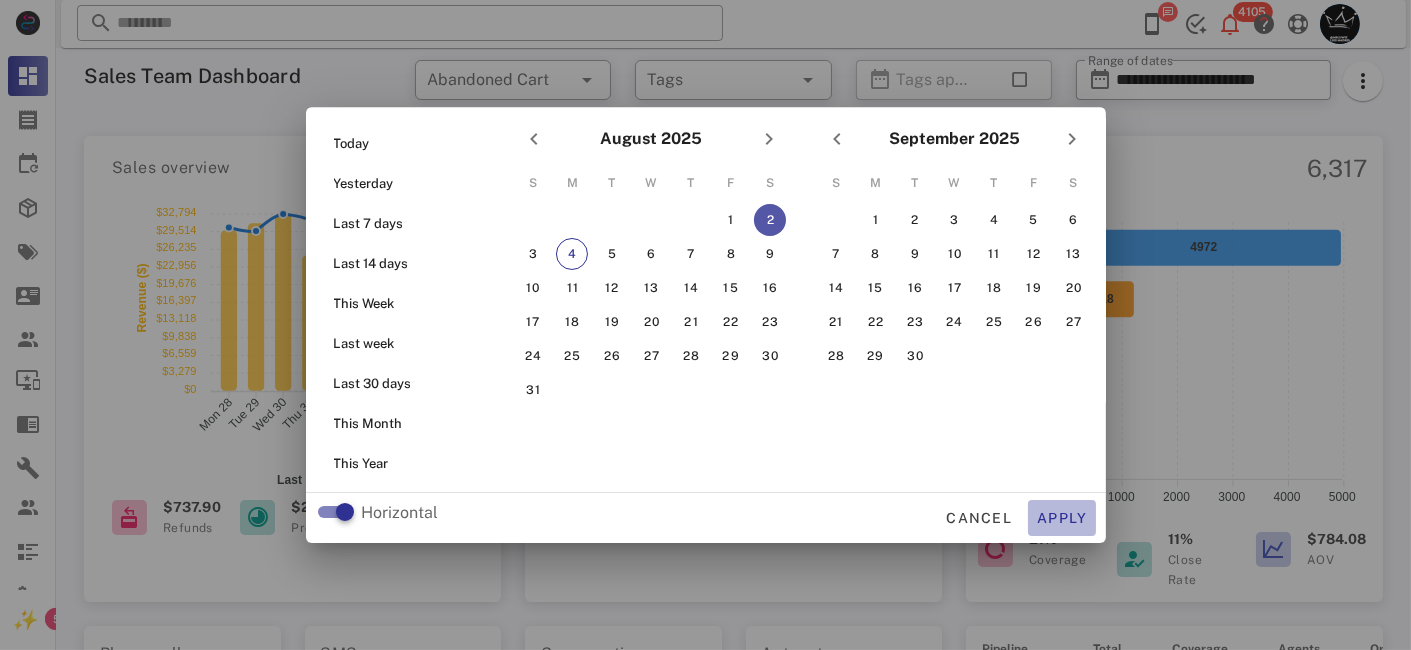 click on "Apply" at bounding box center (1062, 518) 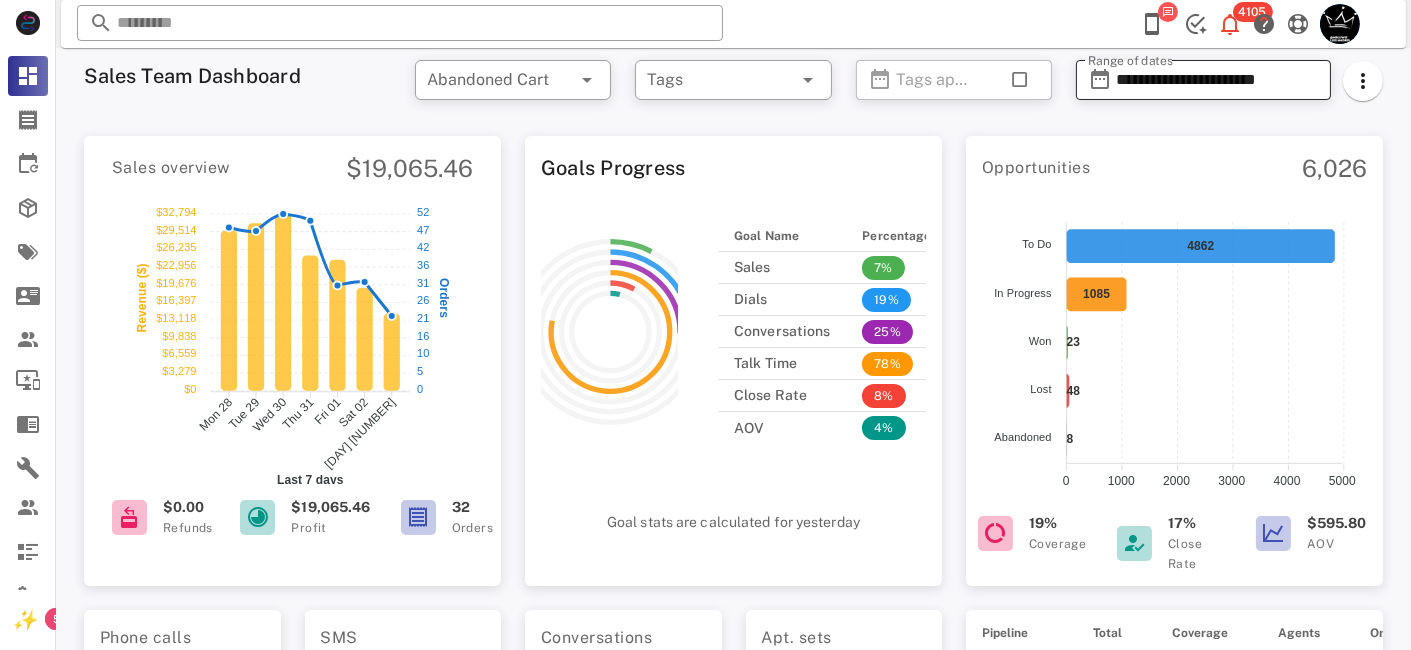 click on "**********" at bounding box center [1217, 80] 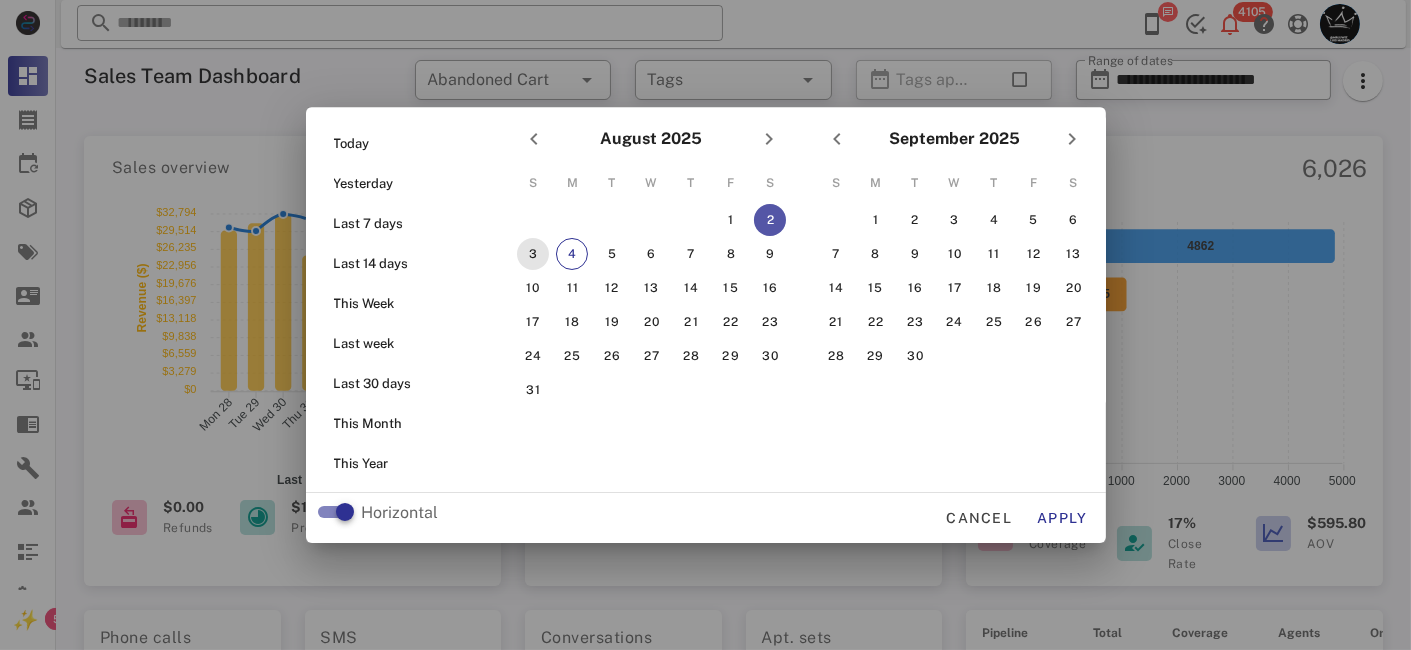 click on "3" at bounding box center (532, 254) 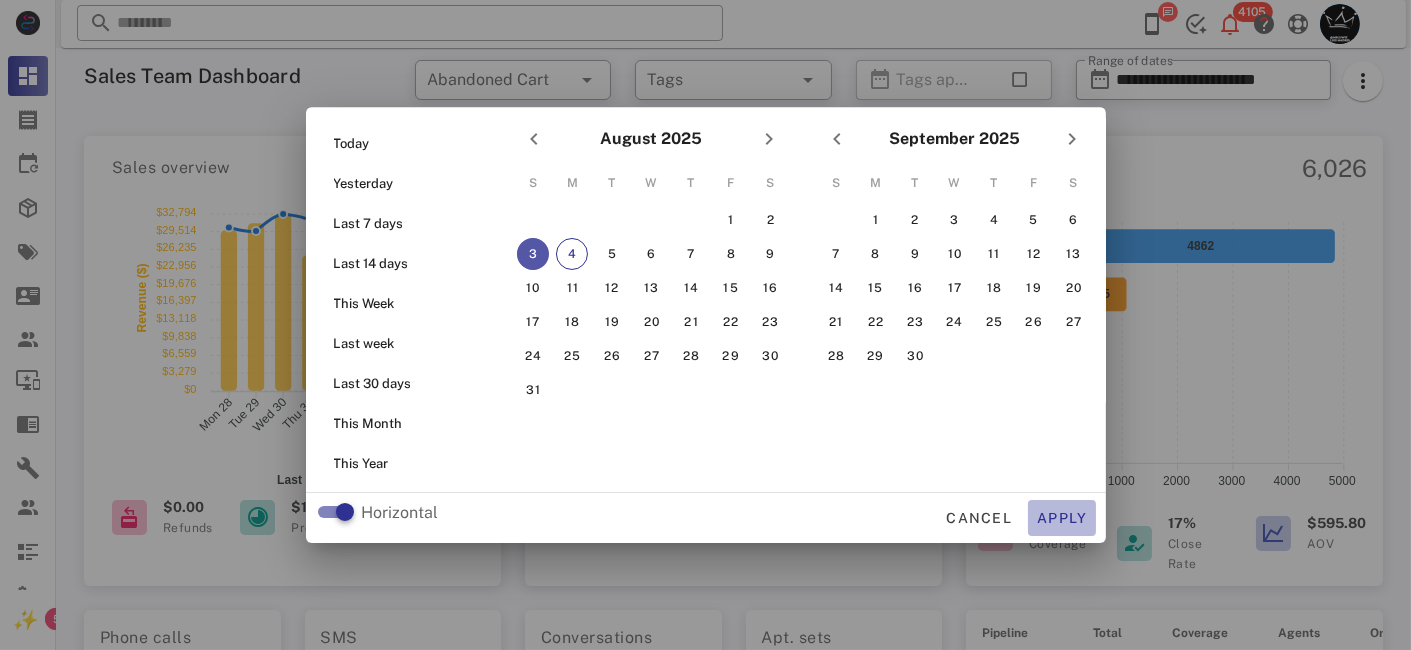 click on "Apply" at bounding box center [1062, 518] 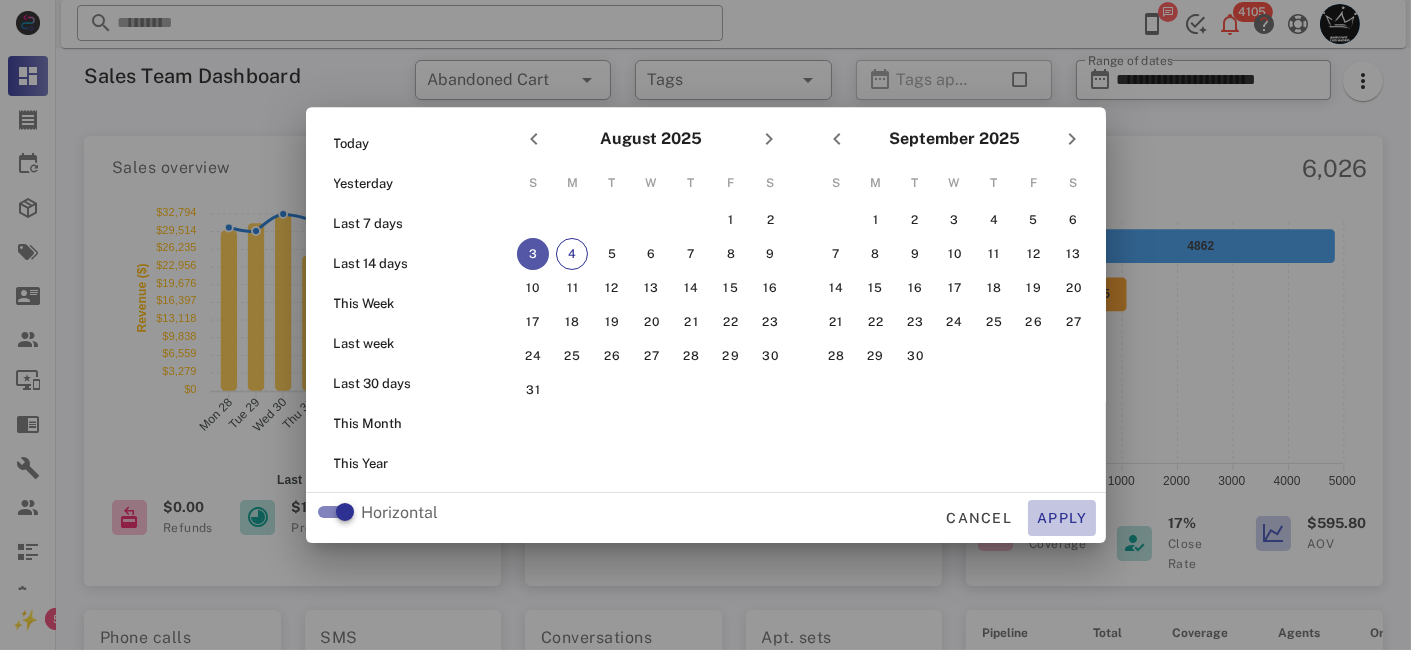 type on "**********" 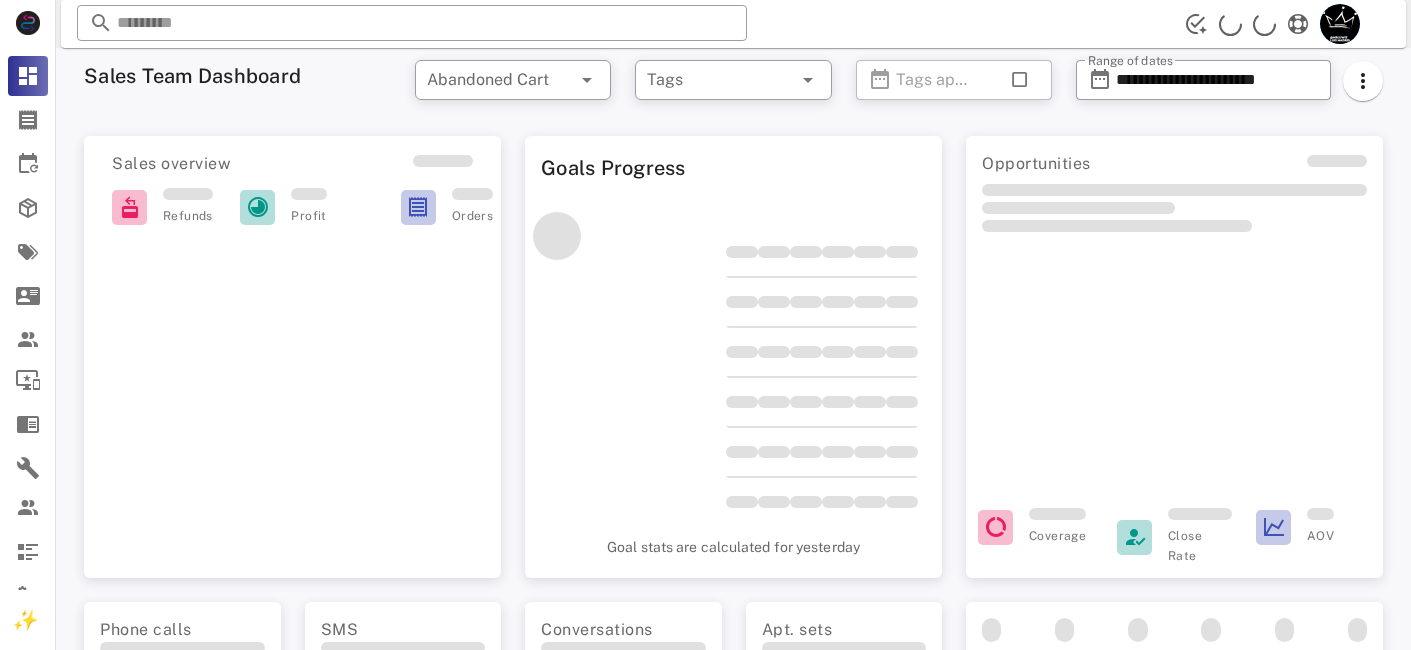 scroll, scrollTop: 0, scrollLeft: 0, axis: both 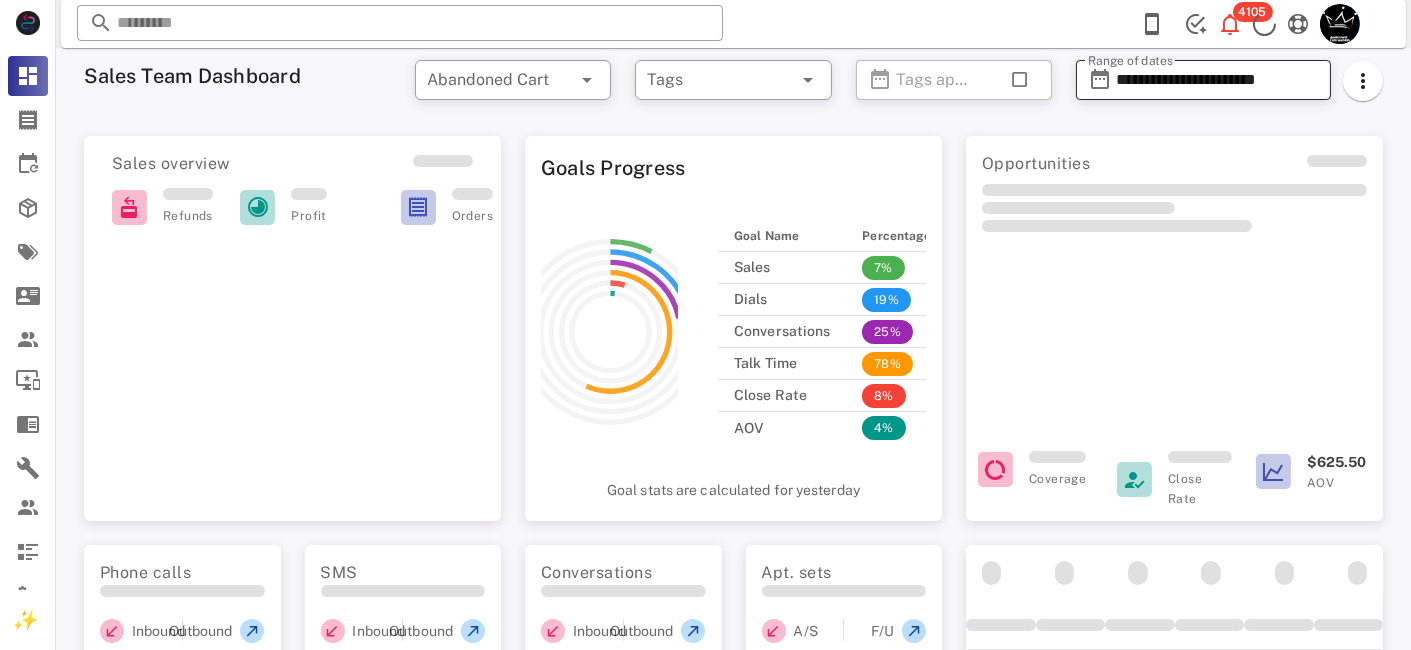 click on "**********" at bounding box center [1217, 80] 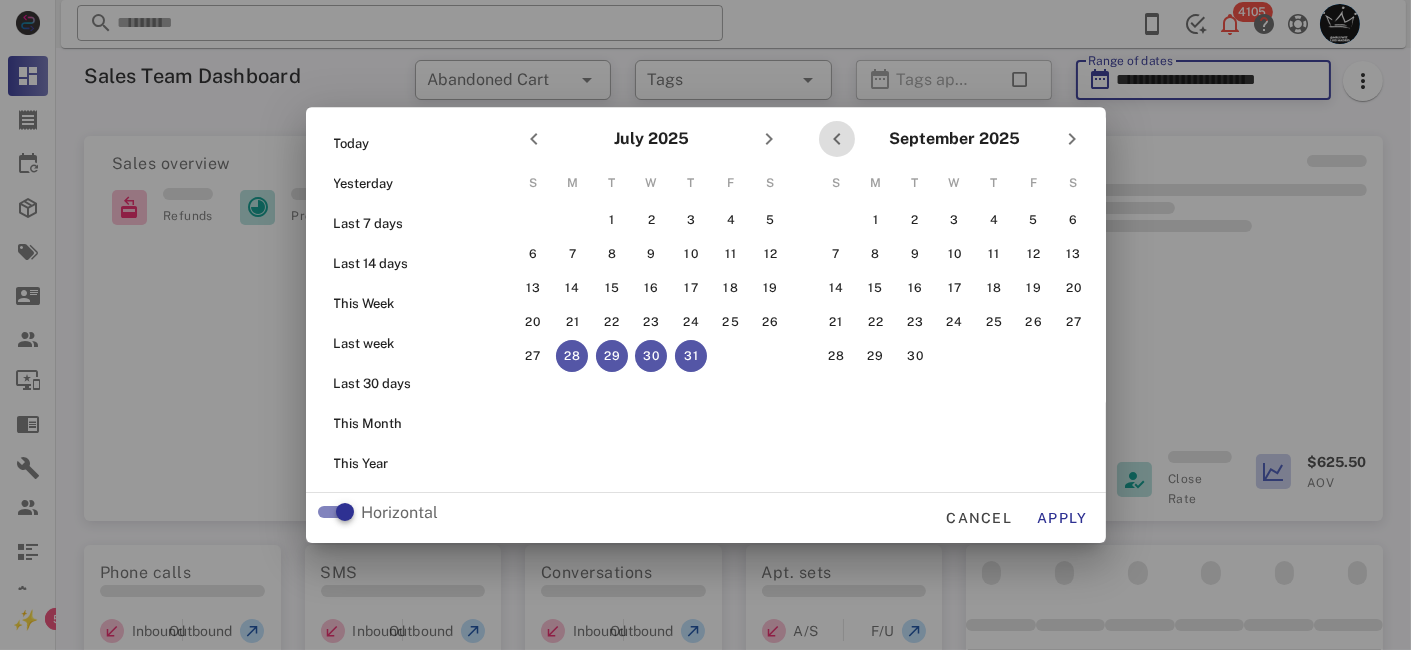 click at bounding box center [837, 139] 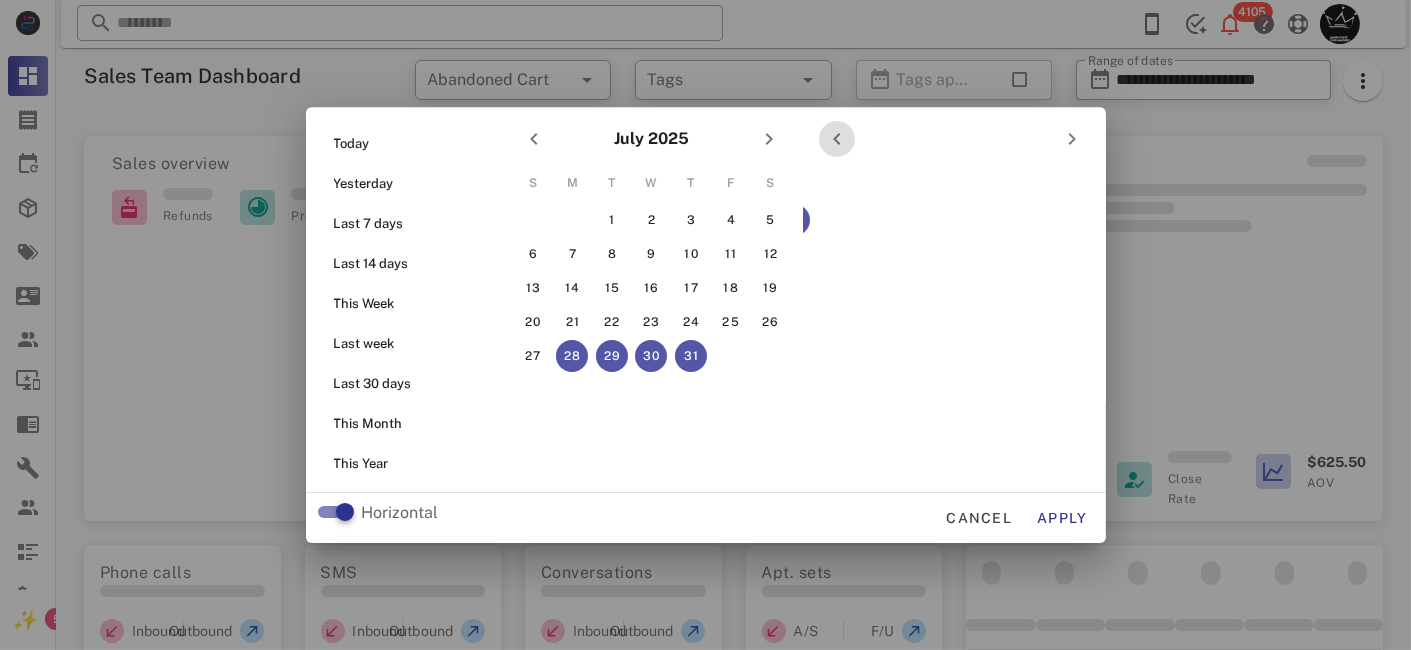 click at bounding box center (837, 139) 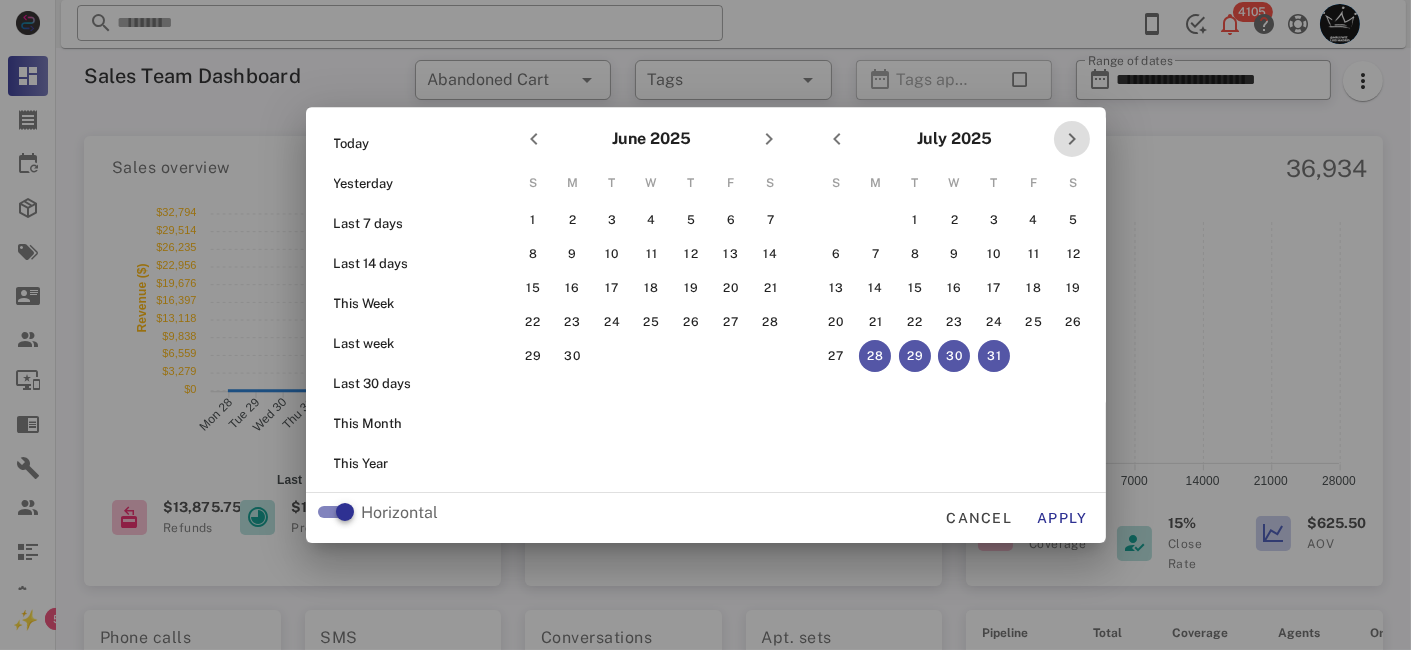 click at bounding box center (1072, 139) 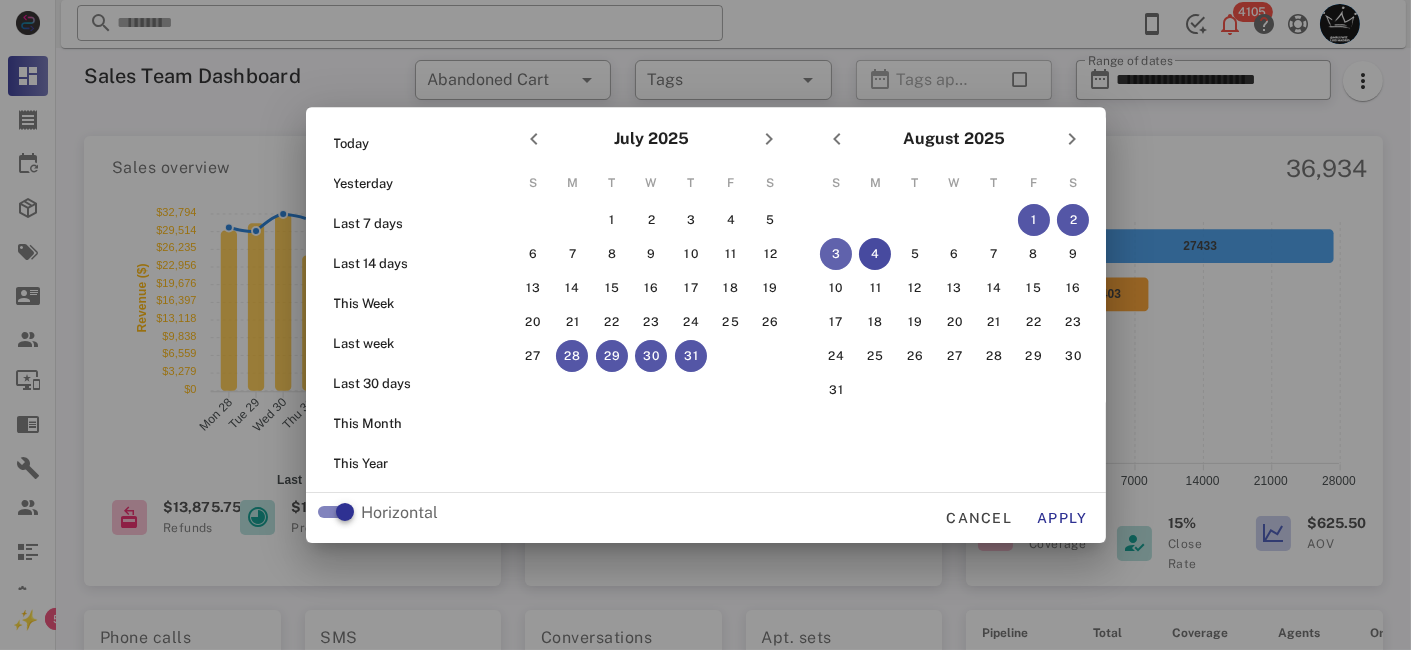 click on "3" at bounding box center [835, 254] 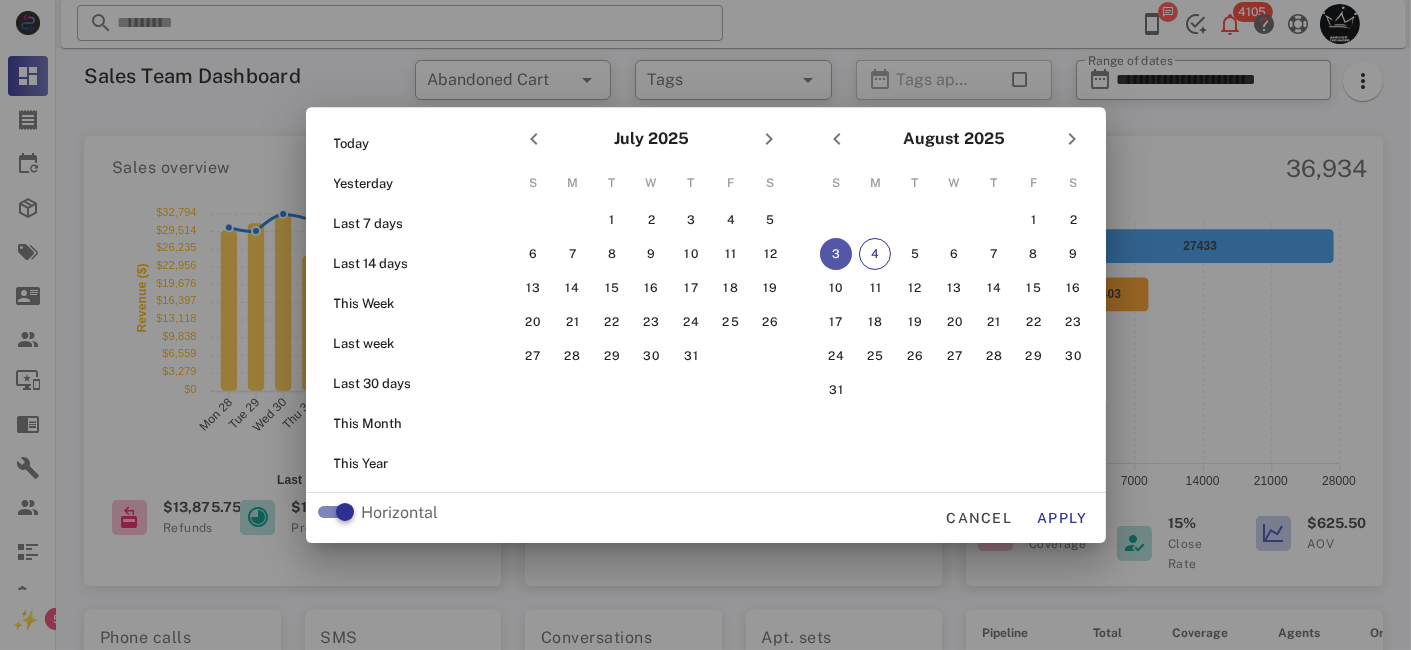 click on "Horizontal Cancel Apply" at bounding box center [706, 518] 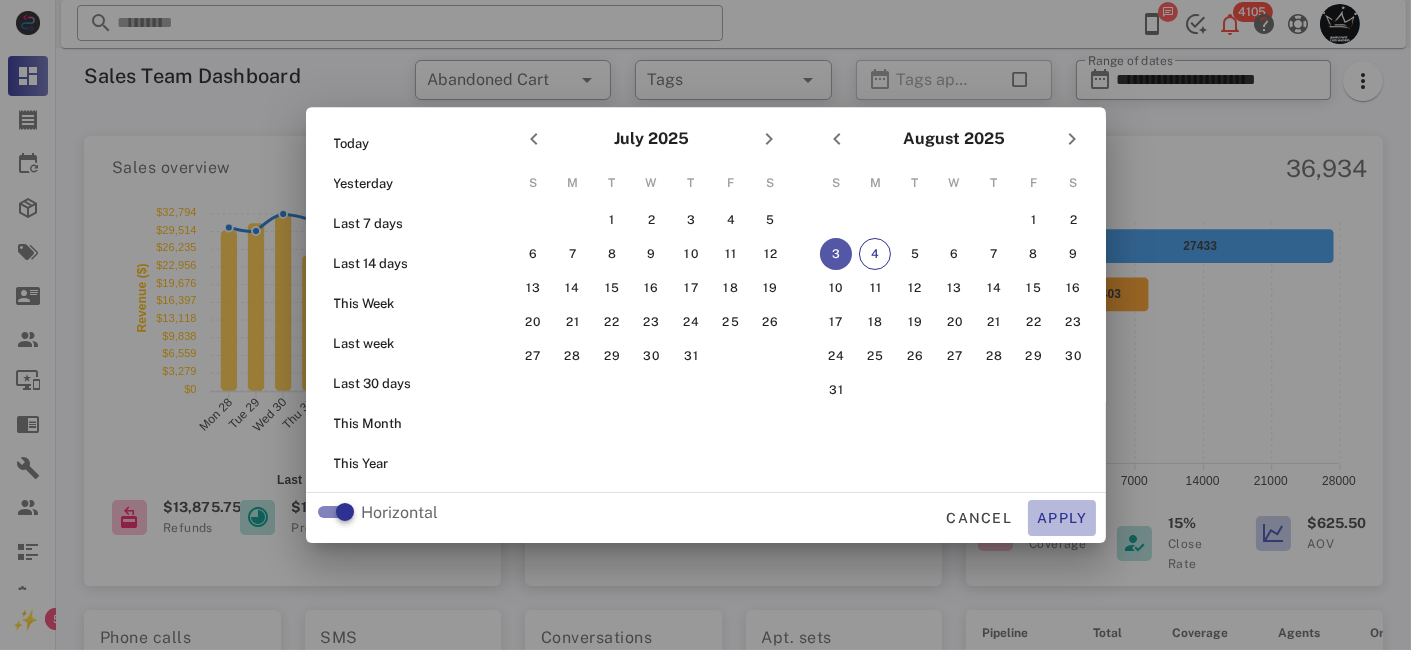 click on "Apply" at bounding box center (1062, 518) 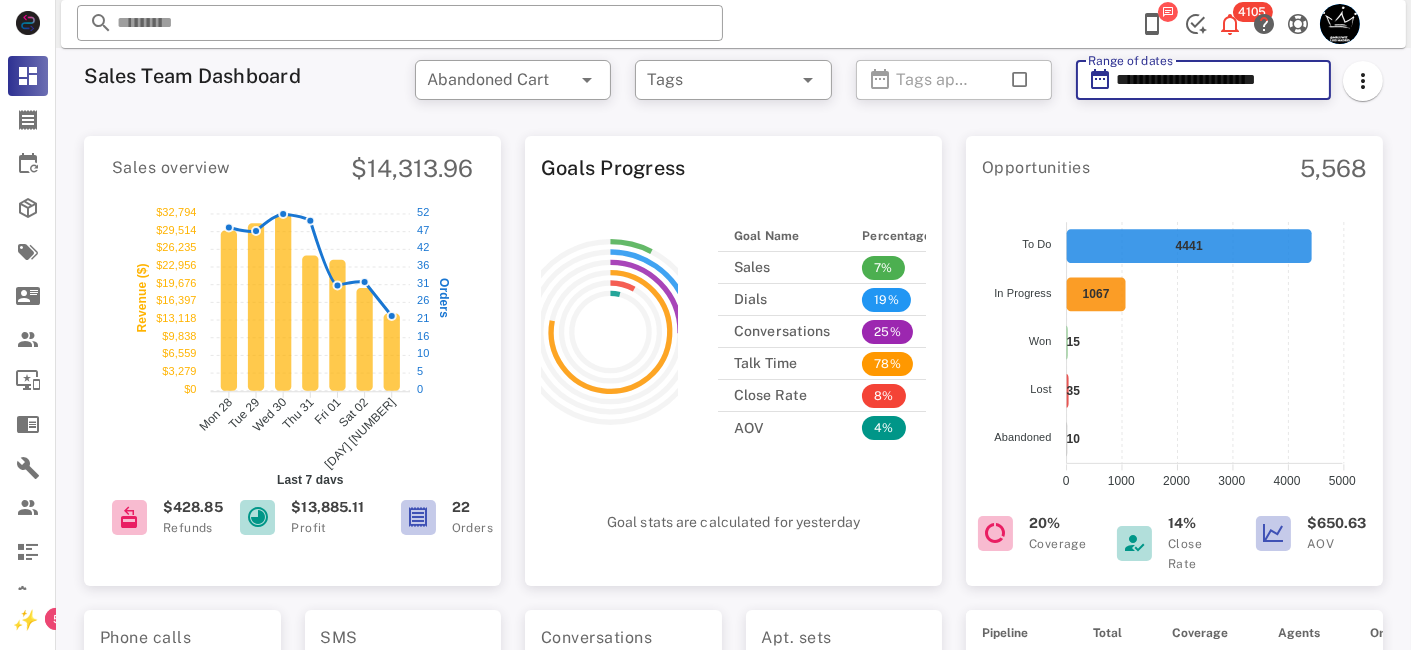 click on "**********" at bounding box center (1217, 80) 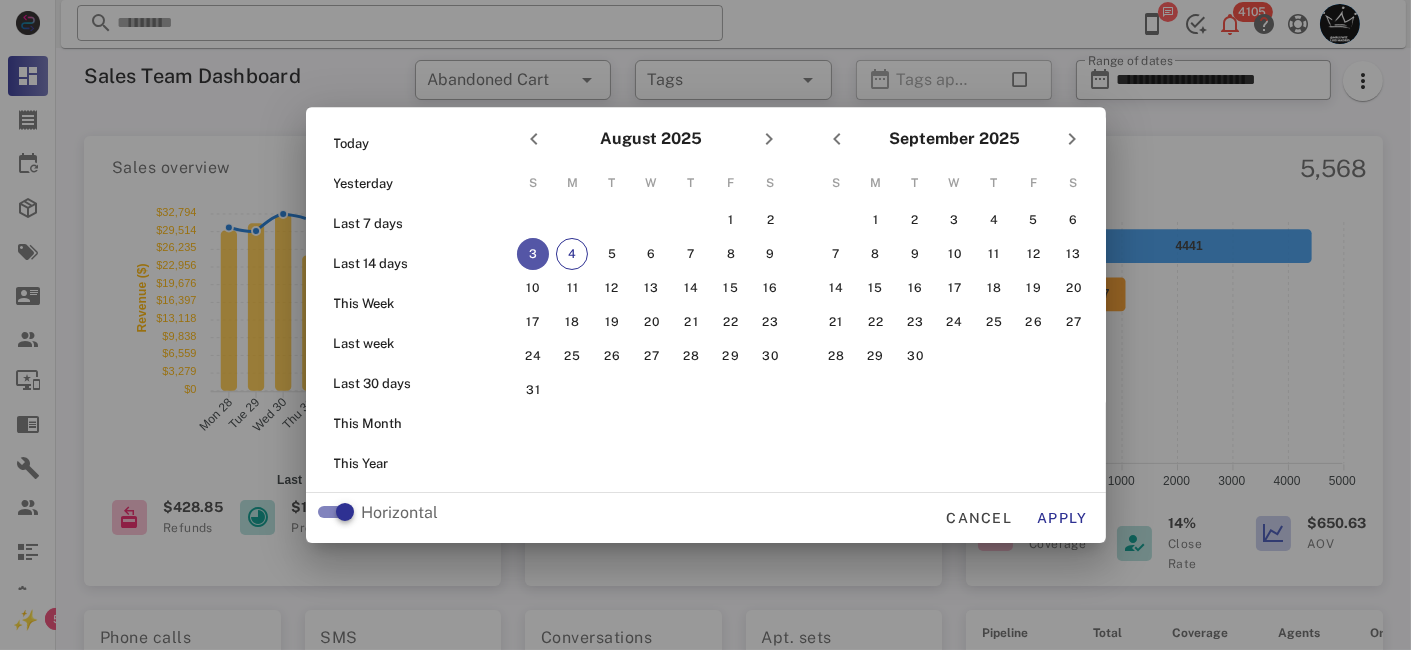 click on "Horizontal Cancel Apply" at bounding box center (706, 518) 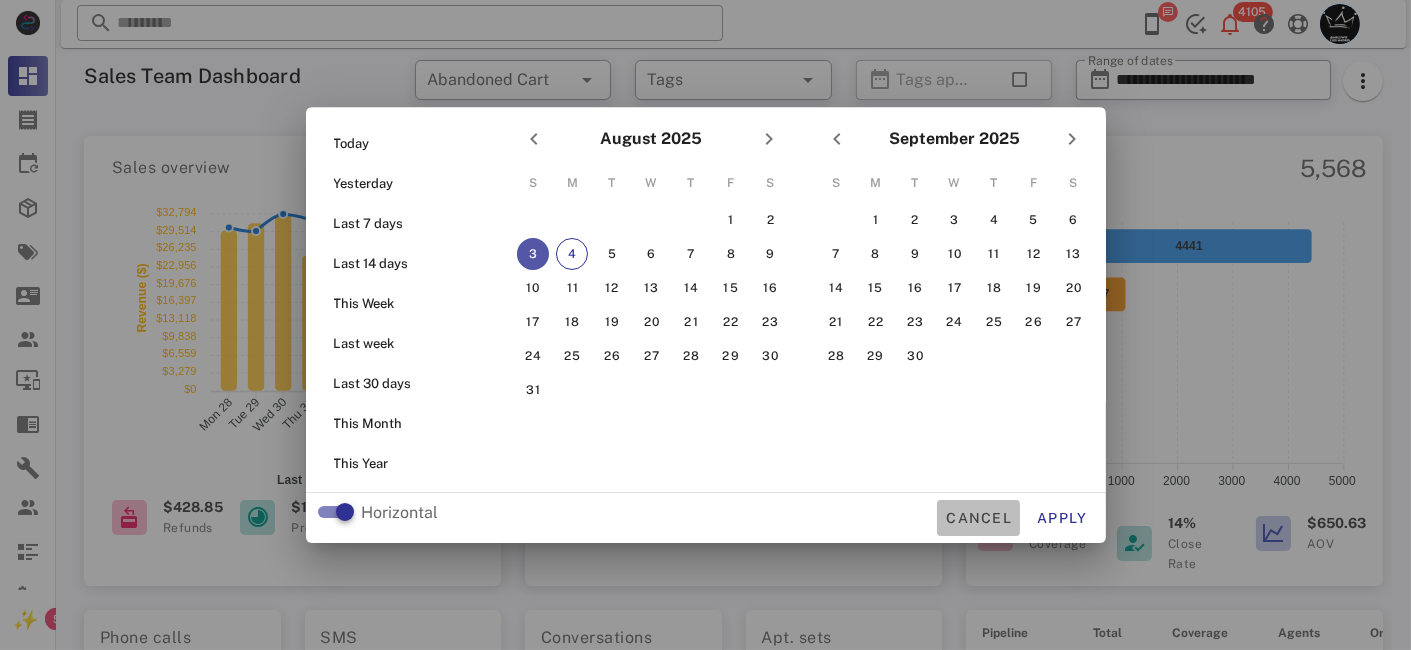 click on "Cancel" at bounding box center [978, 518] 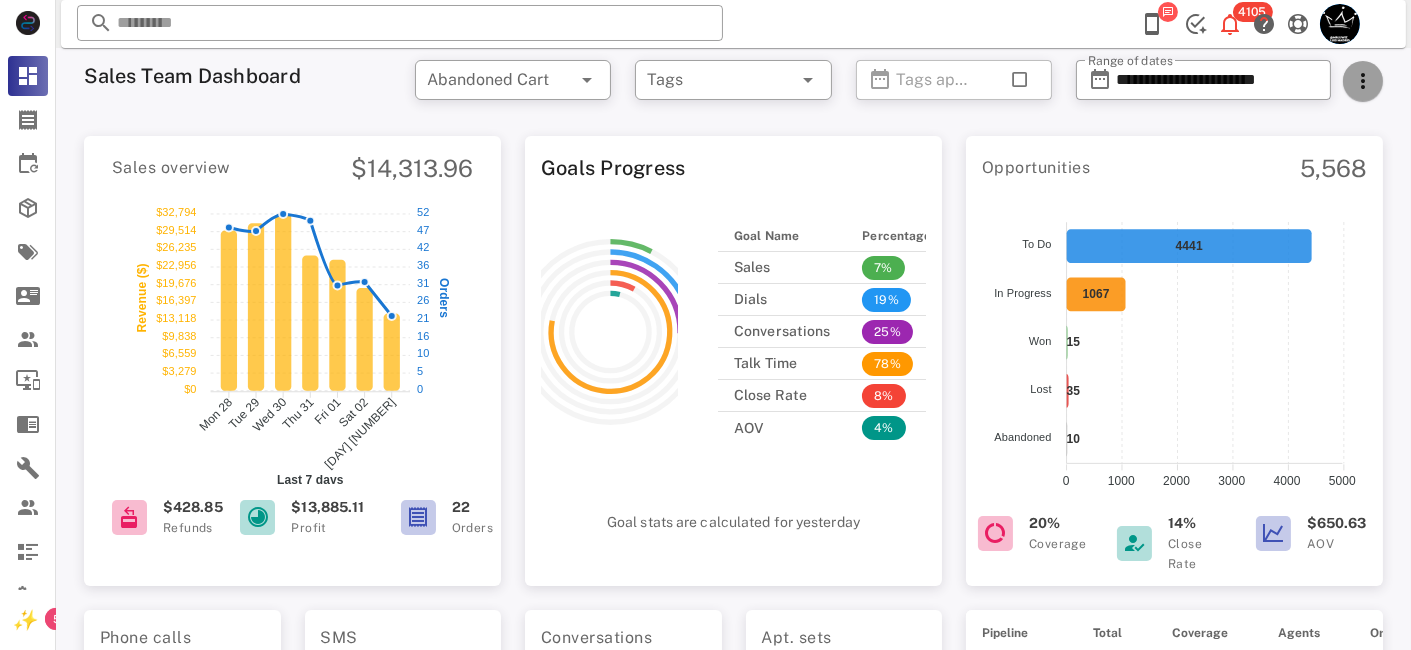 click at bounding box center [1363, 81] 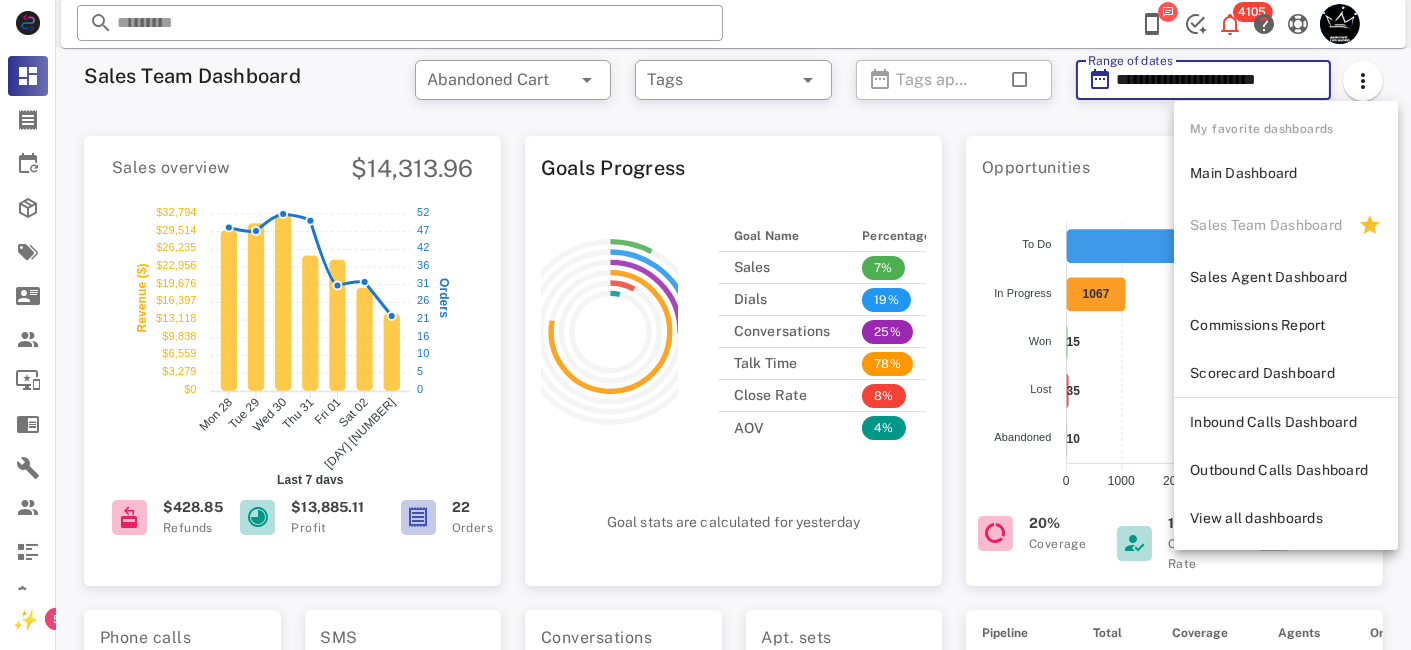 click on "**********" at bounding box center (1217, 80) 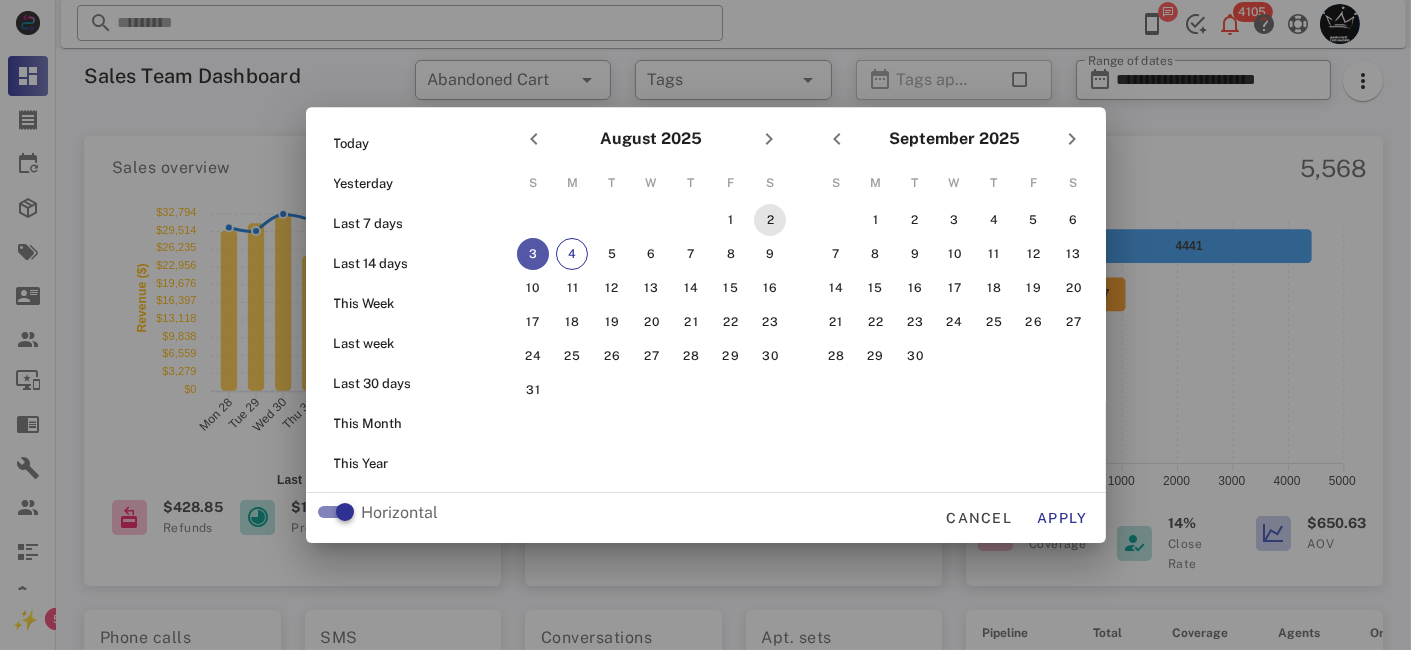 click on "2" at bounding box center (770, 220) 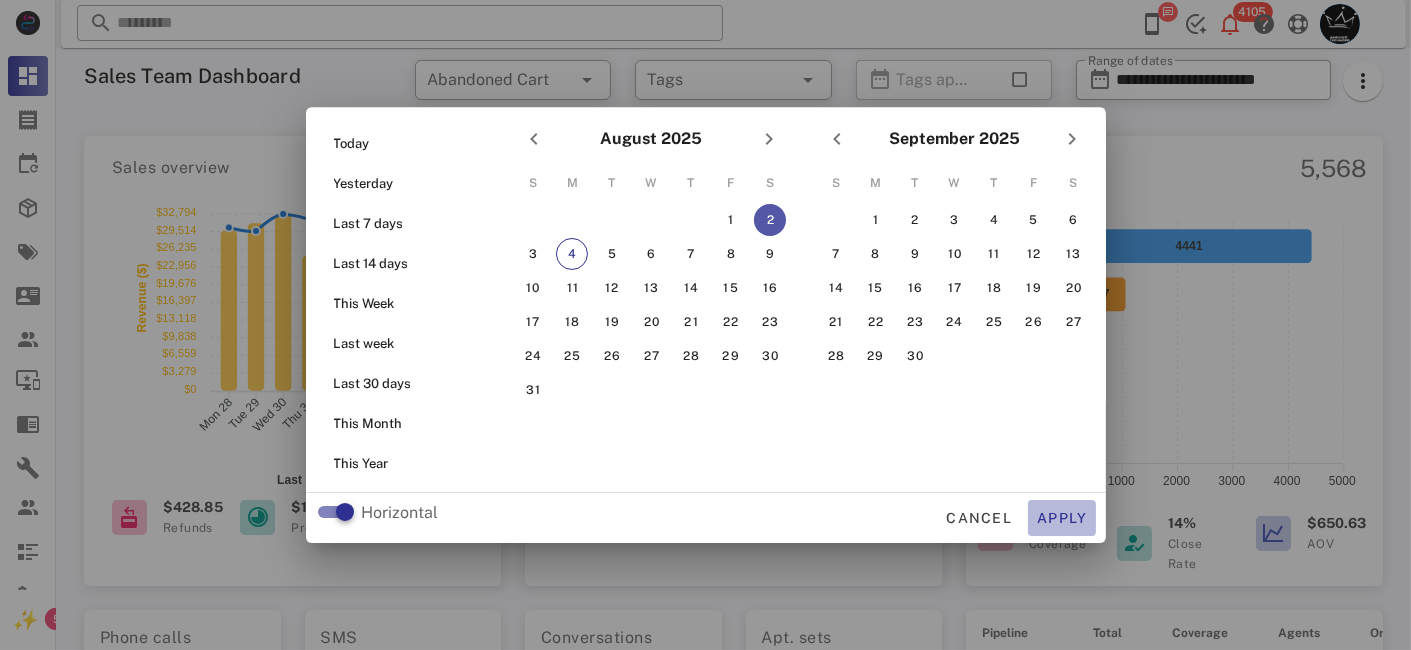 click on "Apply" at bounding box center (1062, 518) 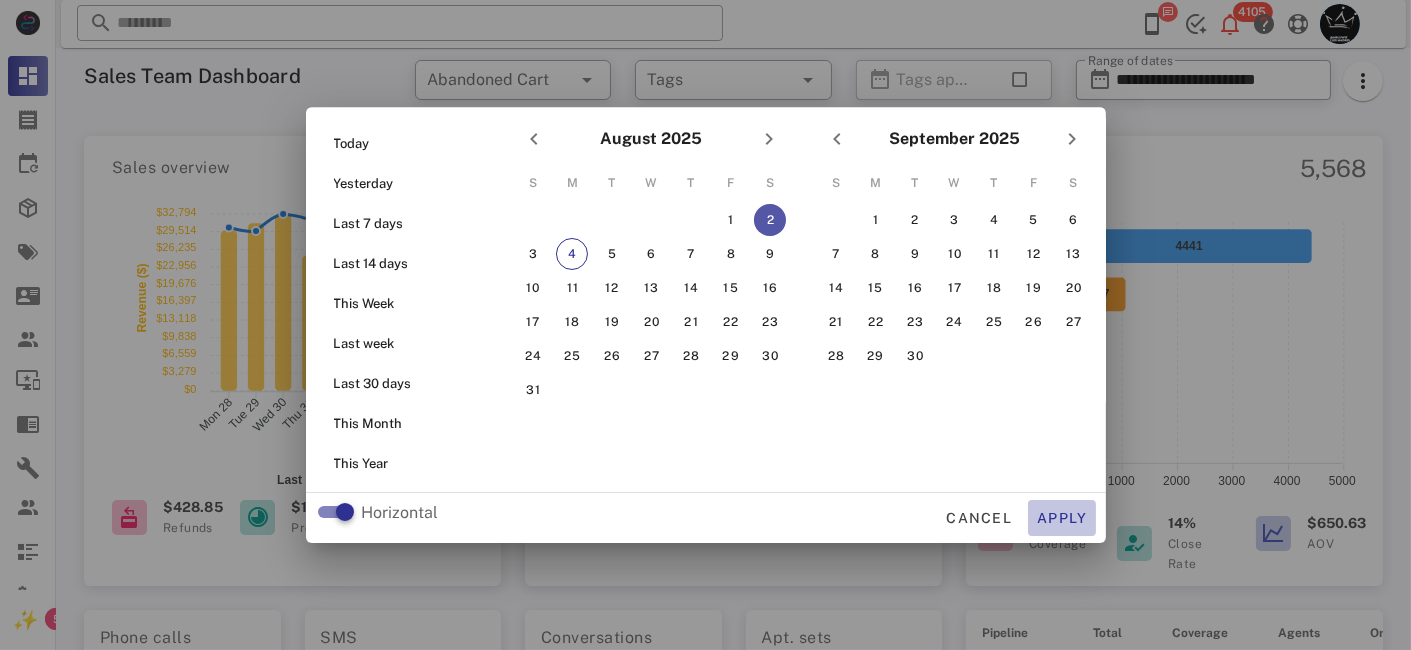 type on "**********" 